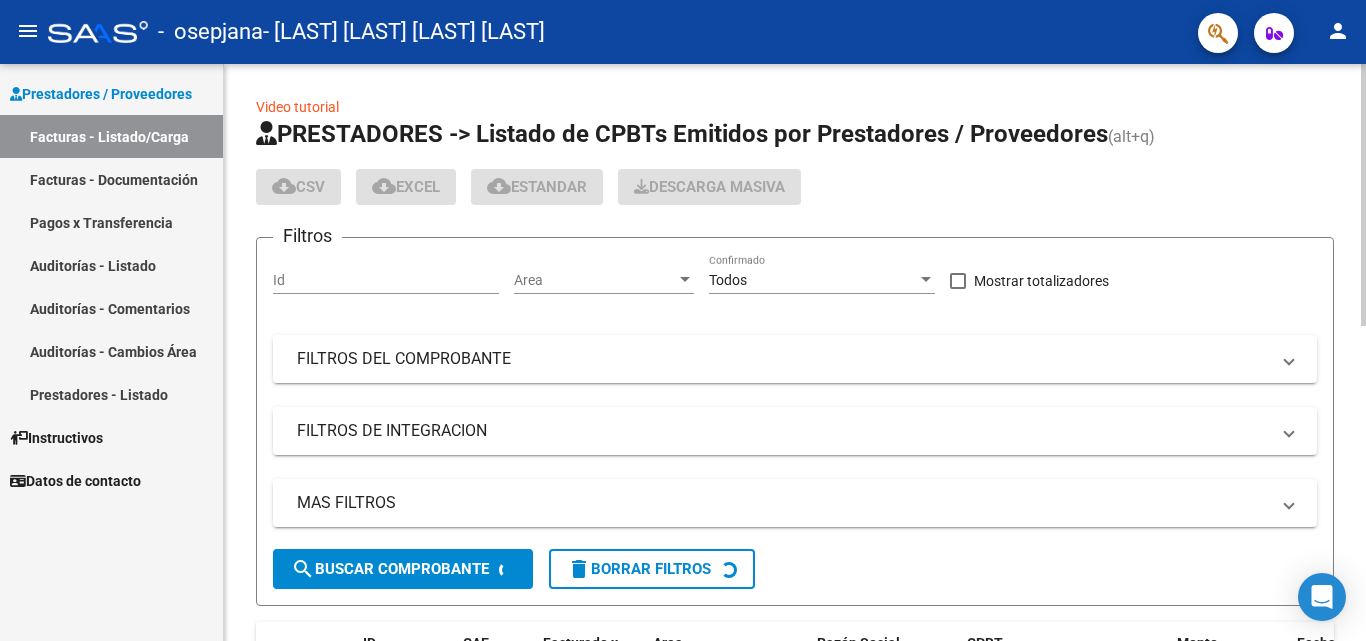 scroll, scrollTop: 0, scrollLeft: 0, axis: both 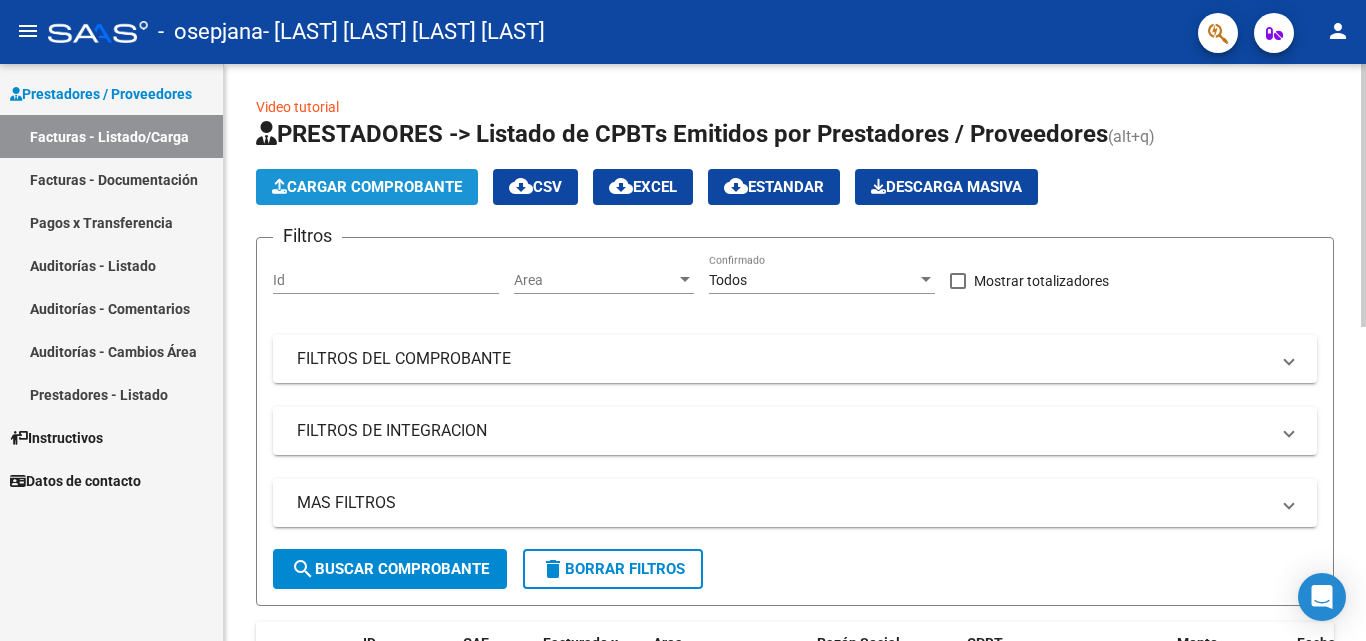 click on "Cargar Comprobante" 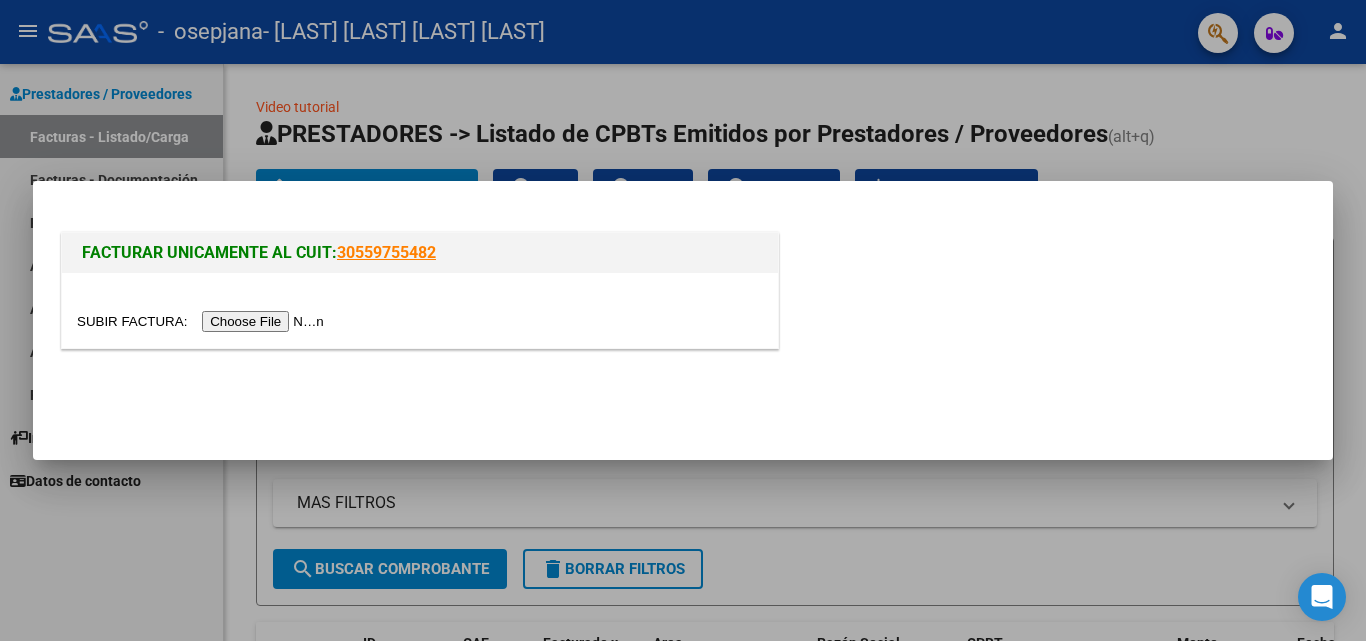 click at bounding box center [203, 321] 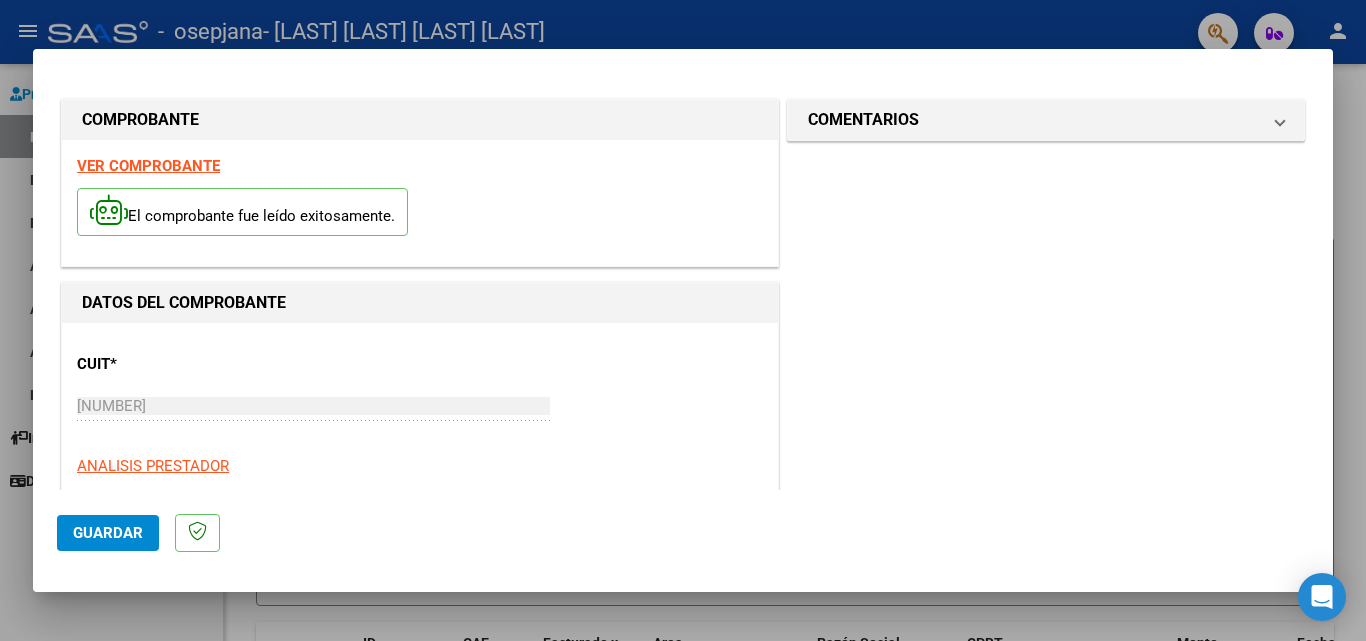 click on "DATOS DEL COMPROBANTE" at bounding box center [420, 303] 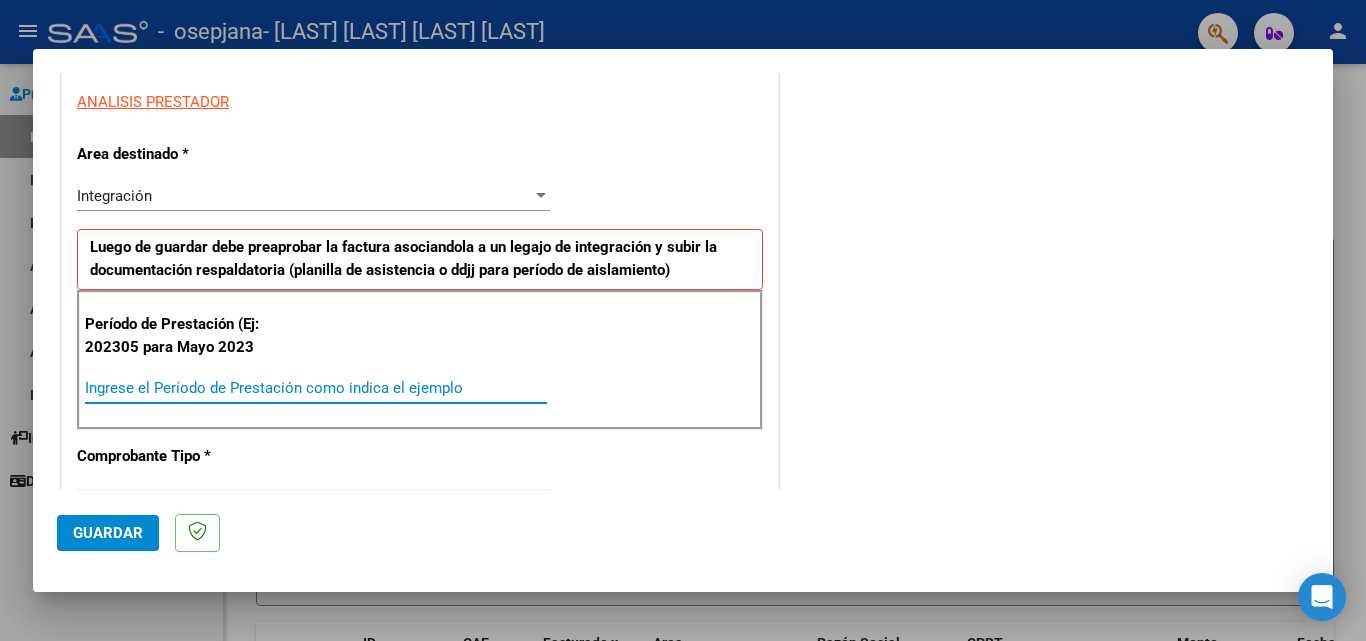 click on "Ingrese el Período de Prestación como indica el ejemplo" at bounding box center (316, 388) 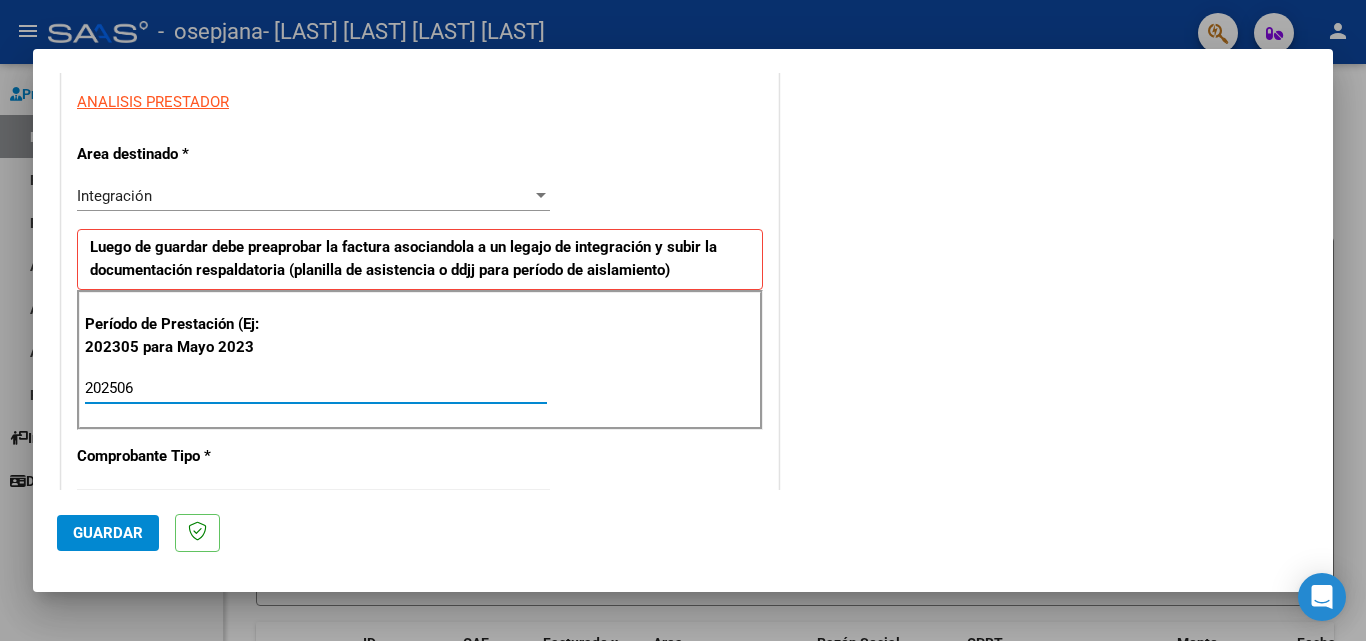 type on "202506" 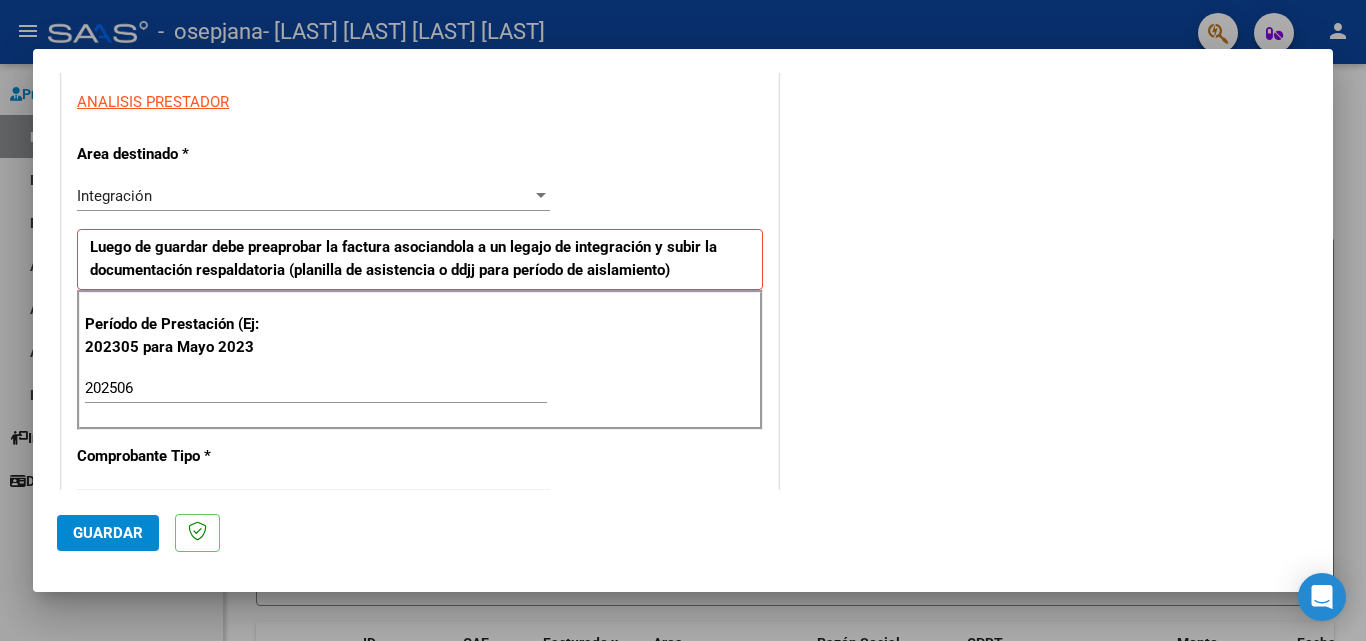 drag, startPoint x: 224, startPoint y: 438, endPoint x: 120, endPoint y: 507, distance: 124.80785 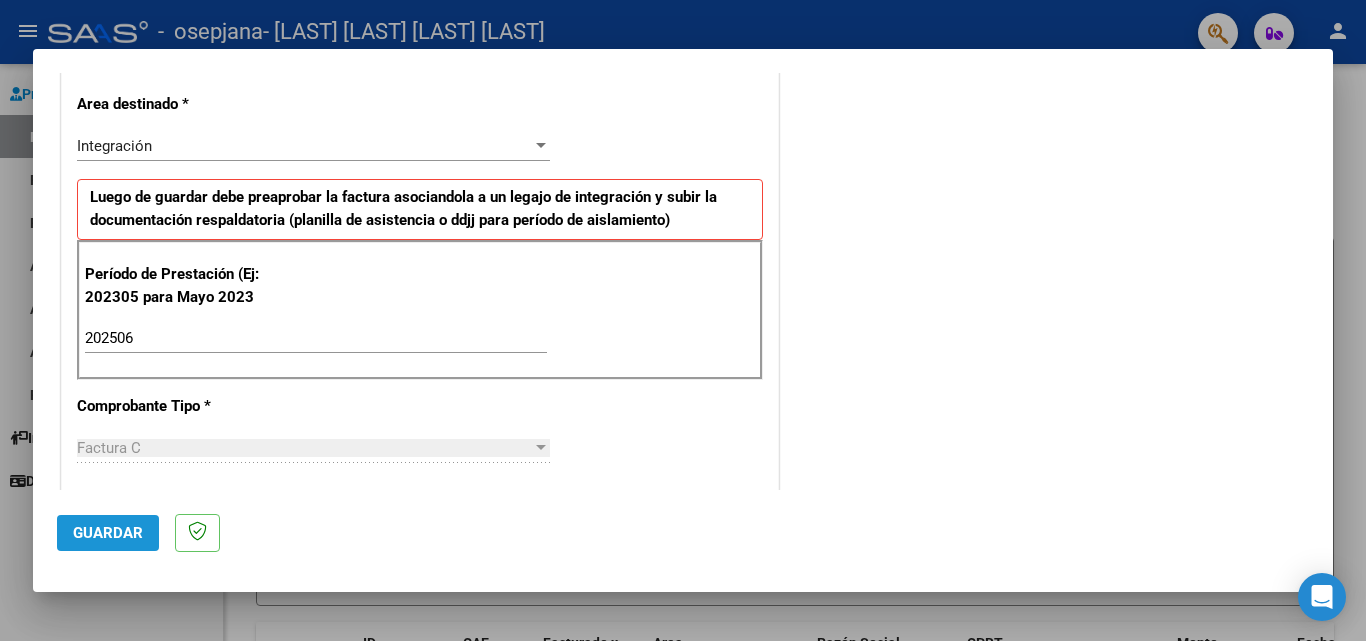 click on "Guardar" 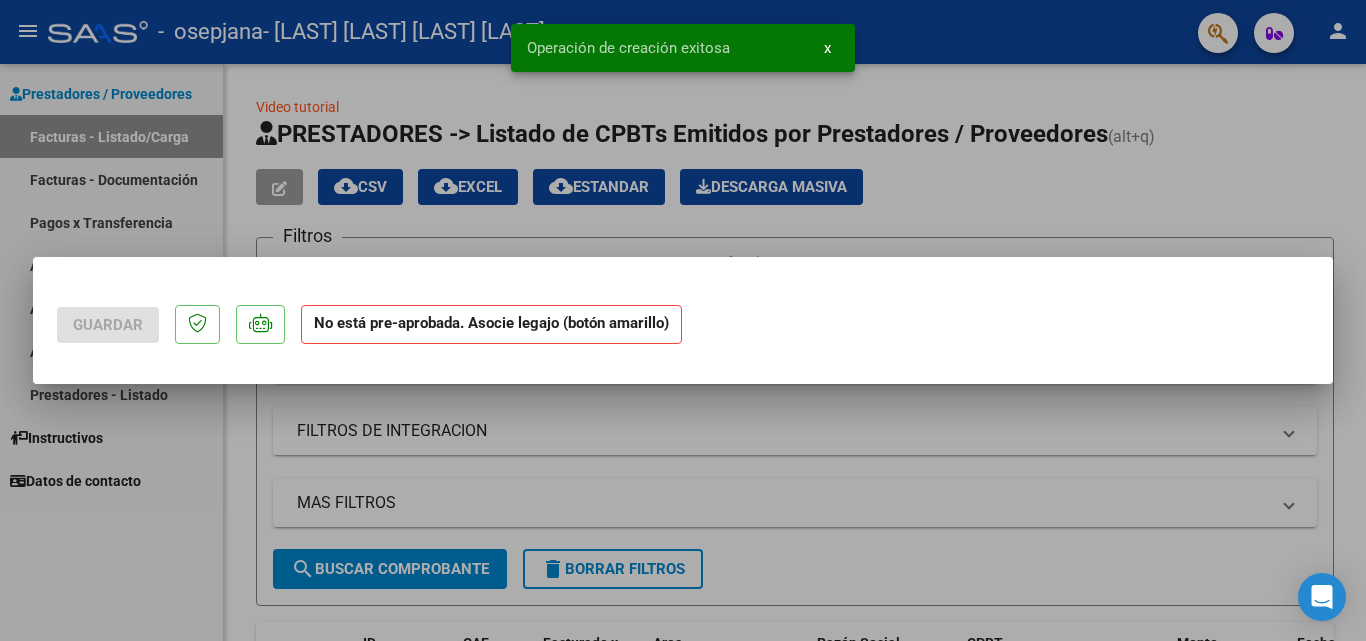 scroll, scrollTop: 0, scrollLeft: 0, axis: both 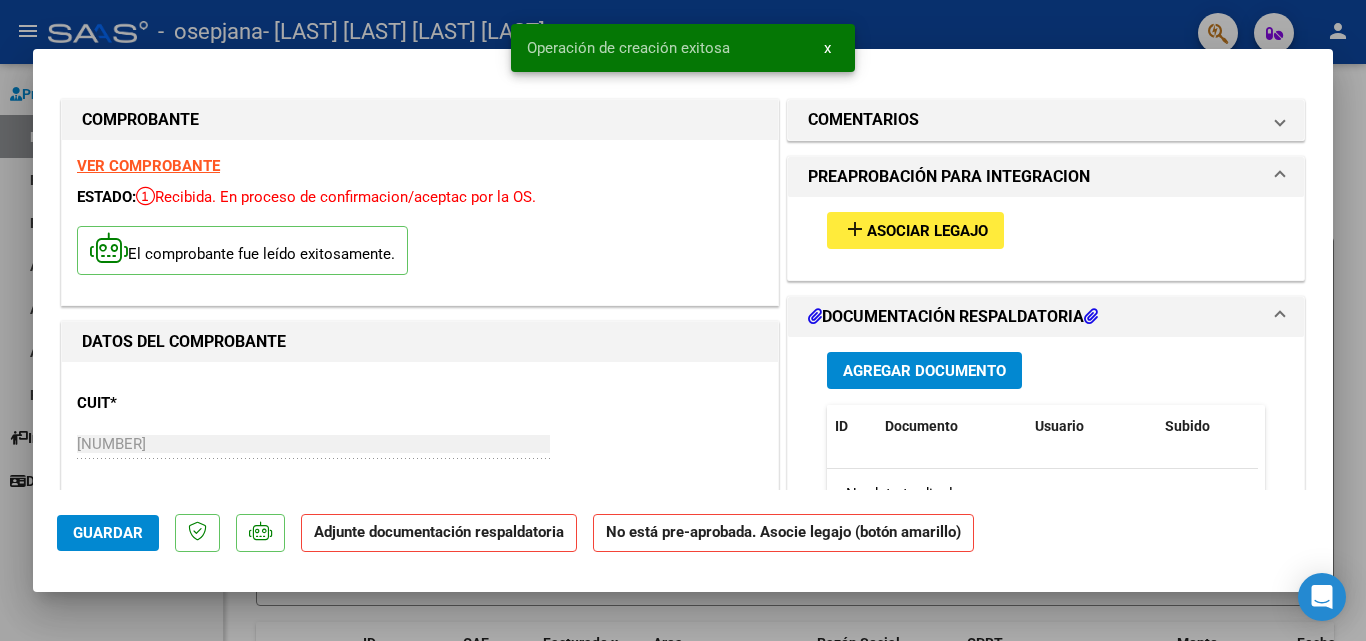 click on "Asociar Legajo" at bounding box center (927, 231) 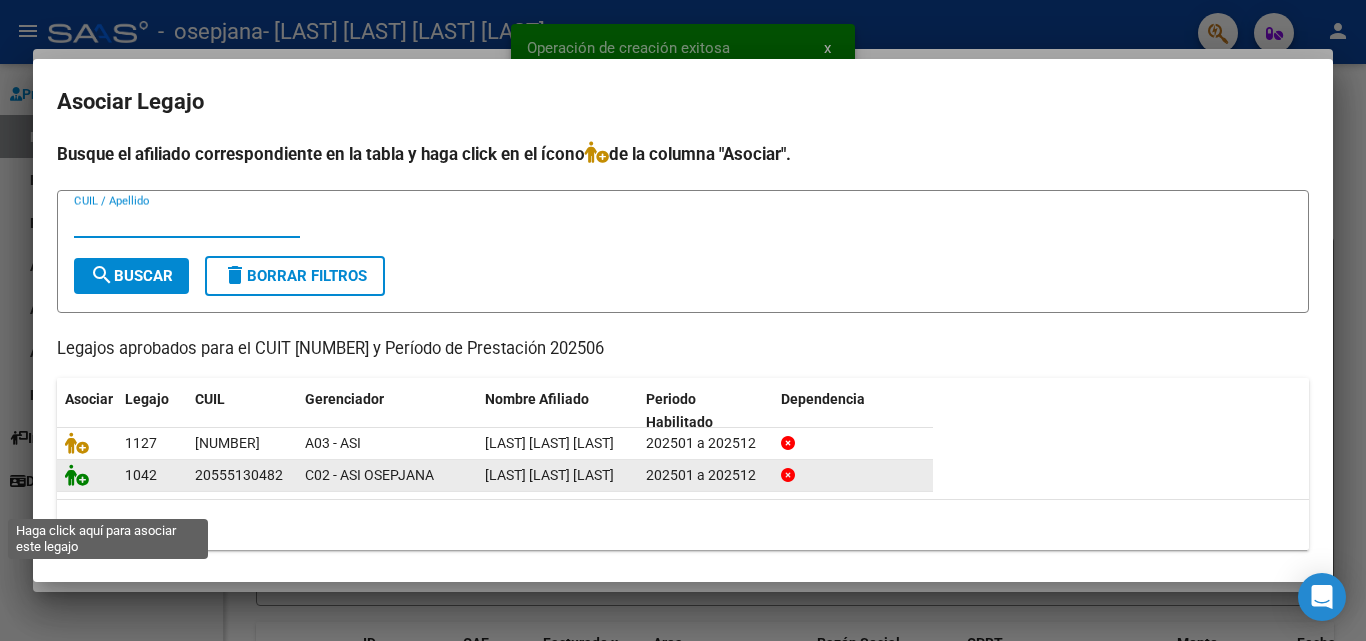 click 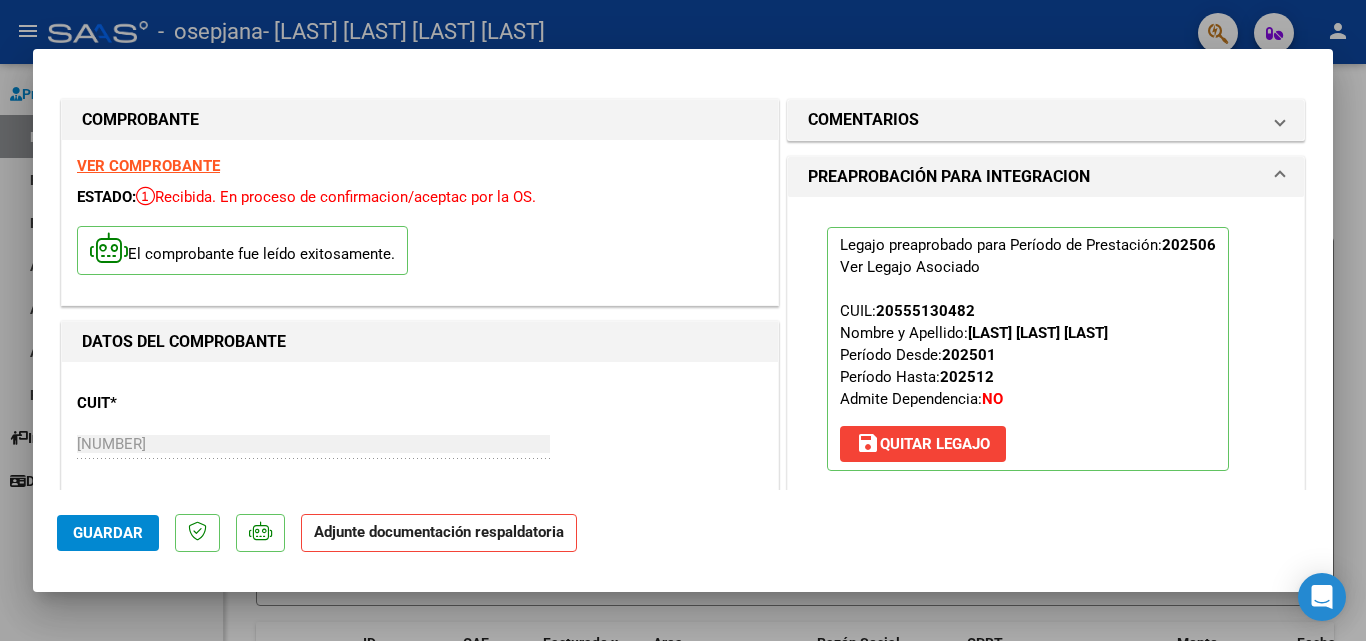 scroll, scrollTop: 364, scrollLeft: 0, axis: vertical 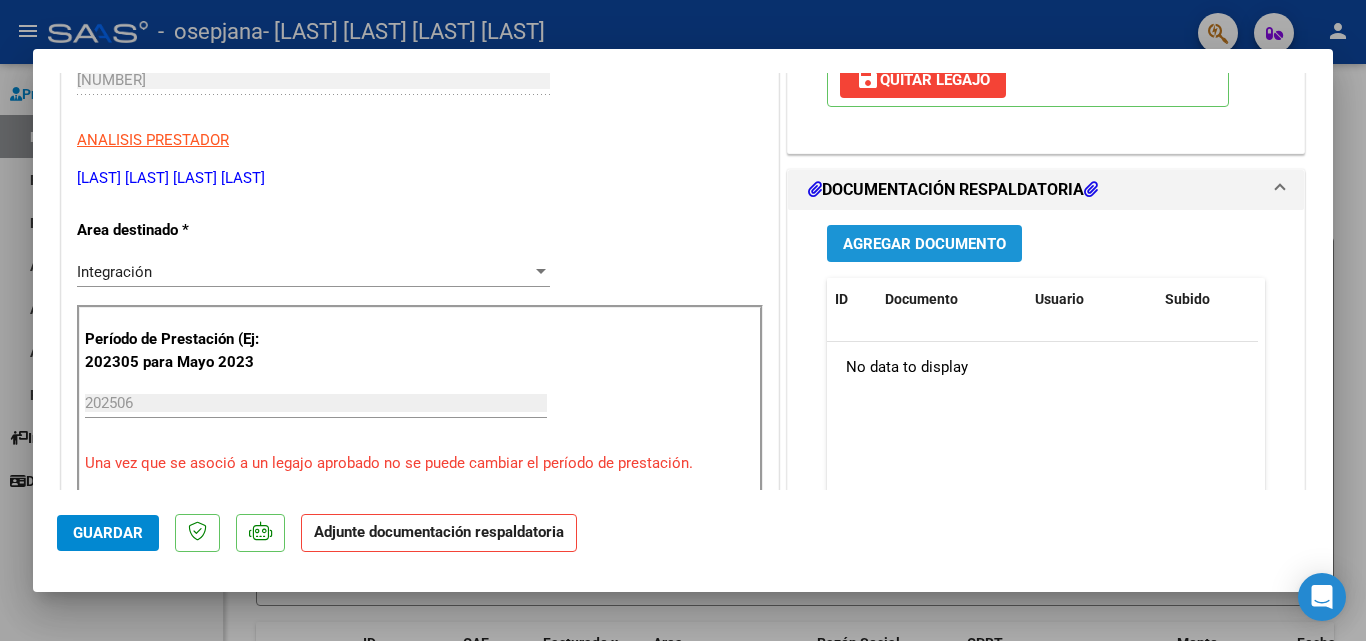 click on "Agregar Documento" at bounding box center [924, 243] 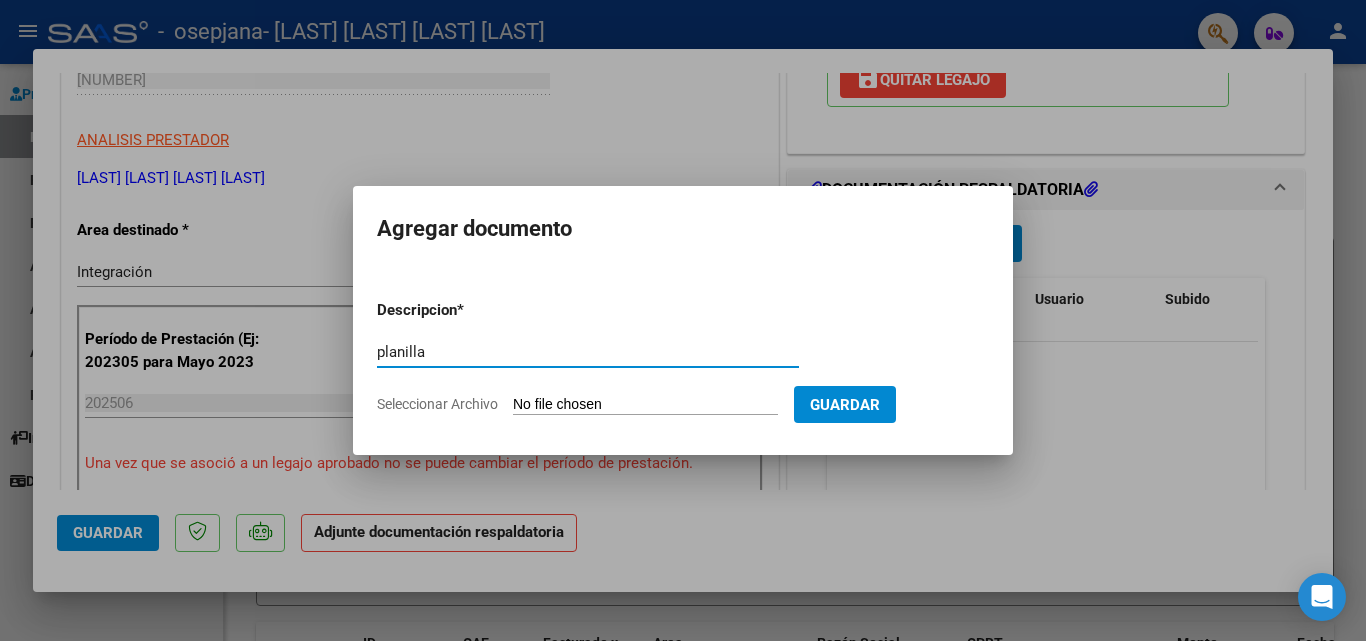 type on "planilla" 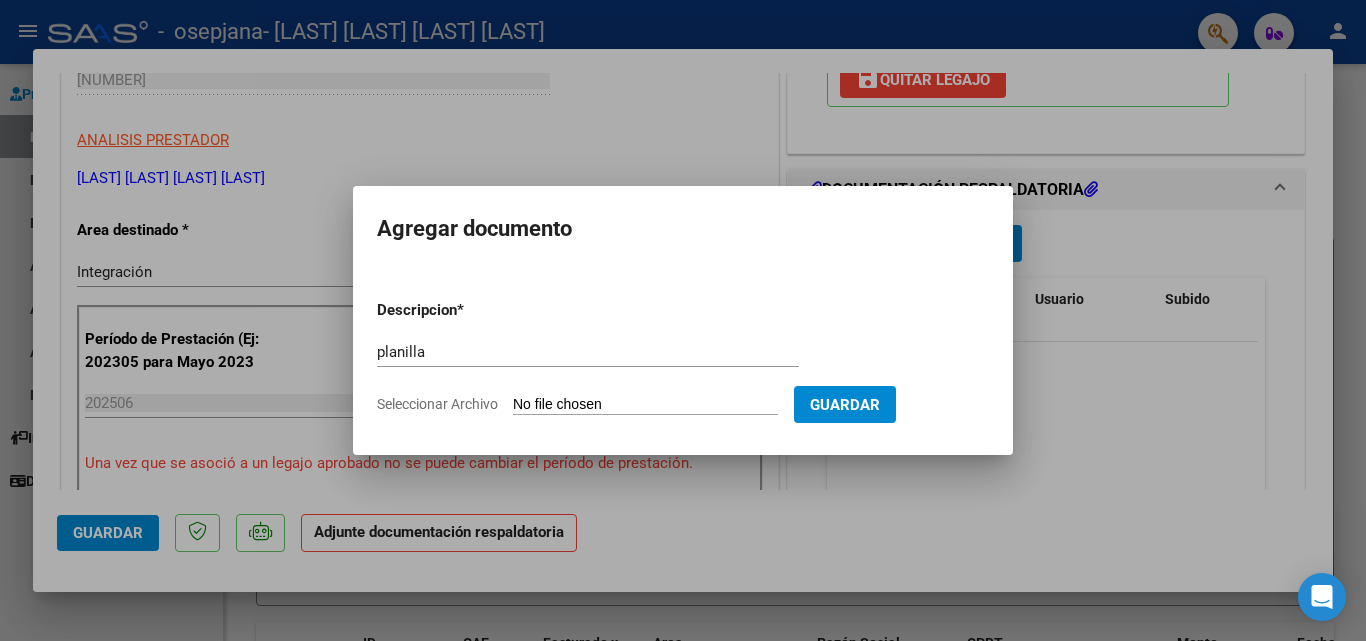 type on "C:\fakepath\[LAST] [LAST].pdf" 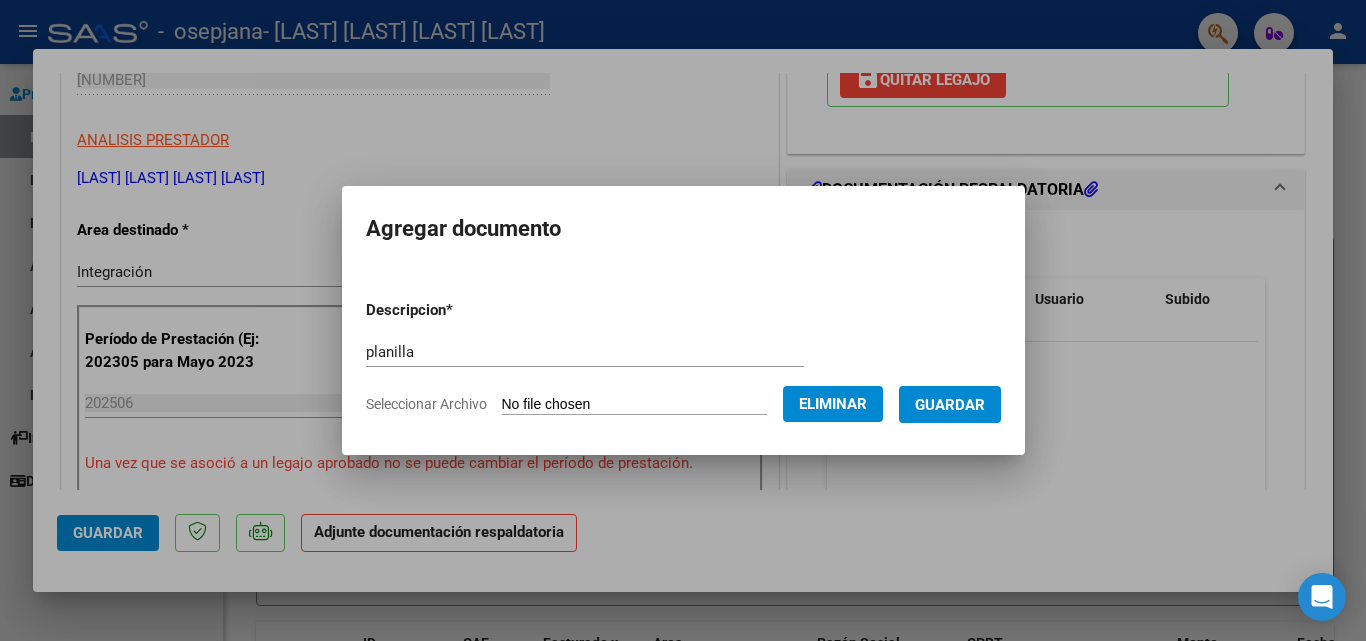 click on "Guardar" at bounding box center [950, 405] 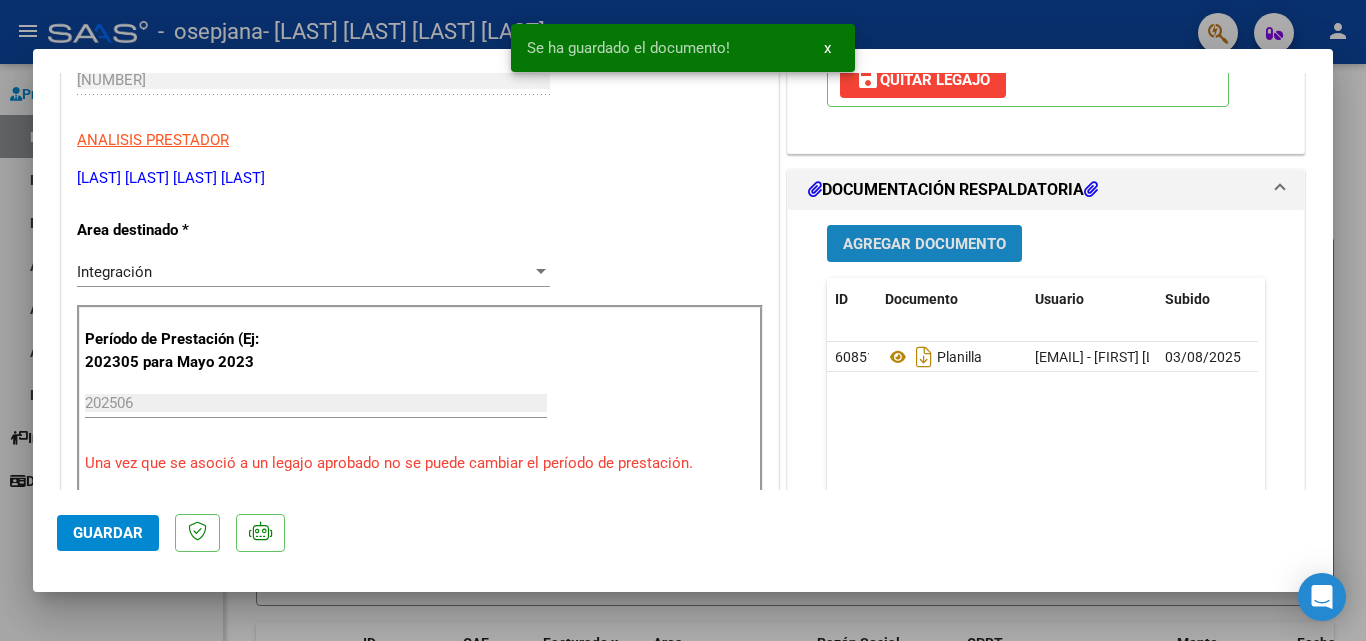 click on "Agregar Documento" at bounding box center [924, 244] 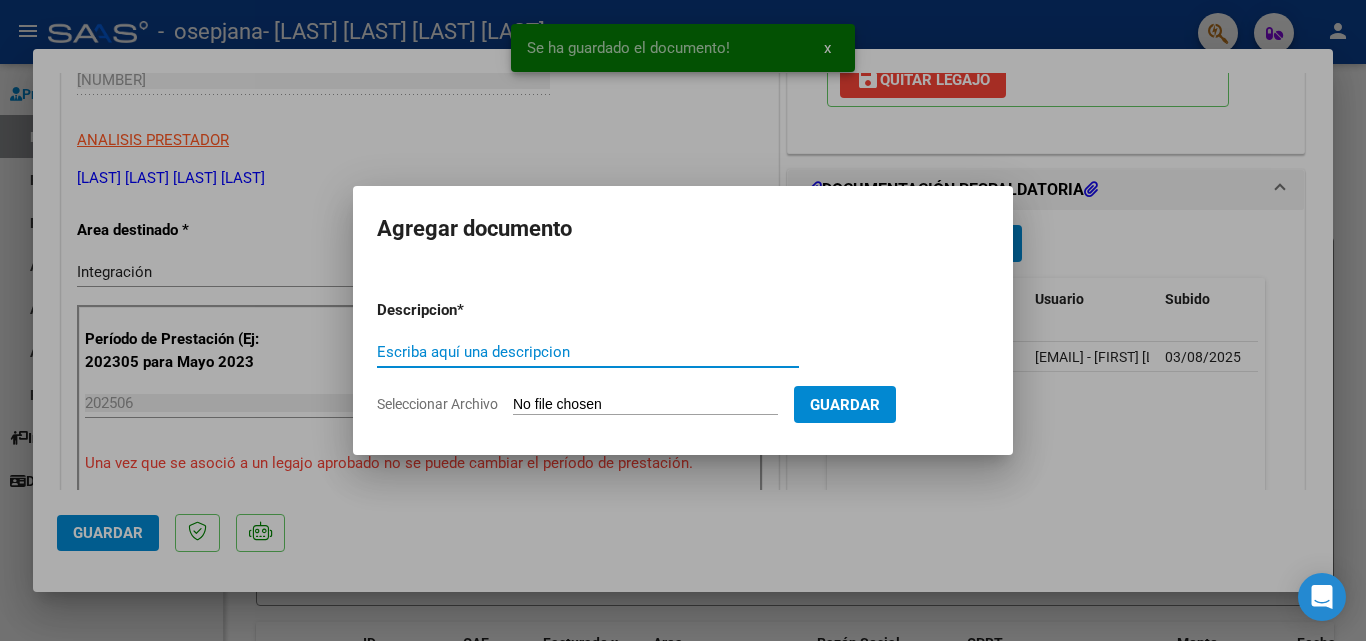 click on "Escriba aquí una descripcion" at bounding box center [588, 352] 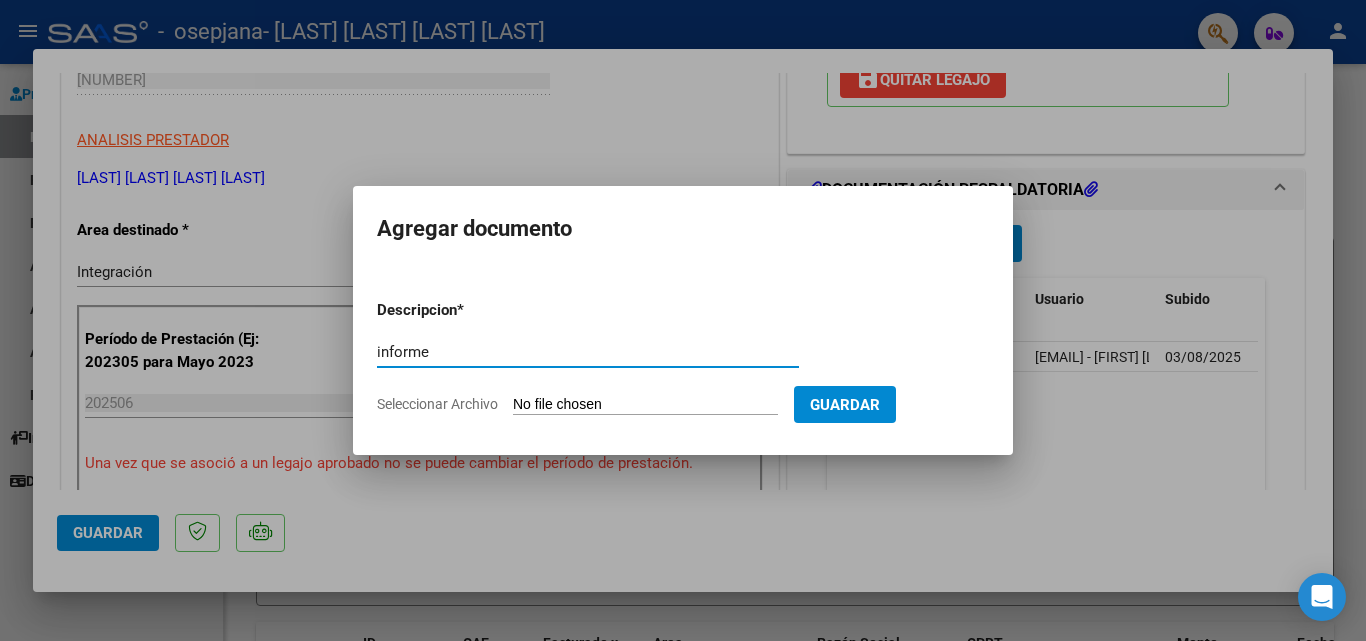 type on "informe" 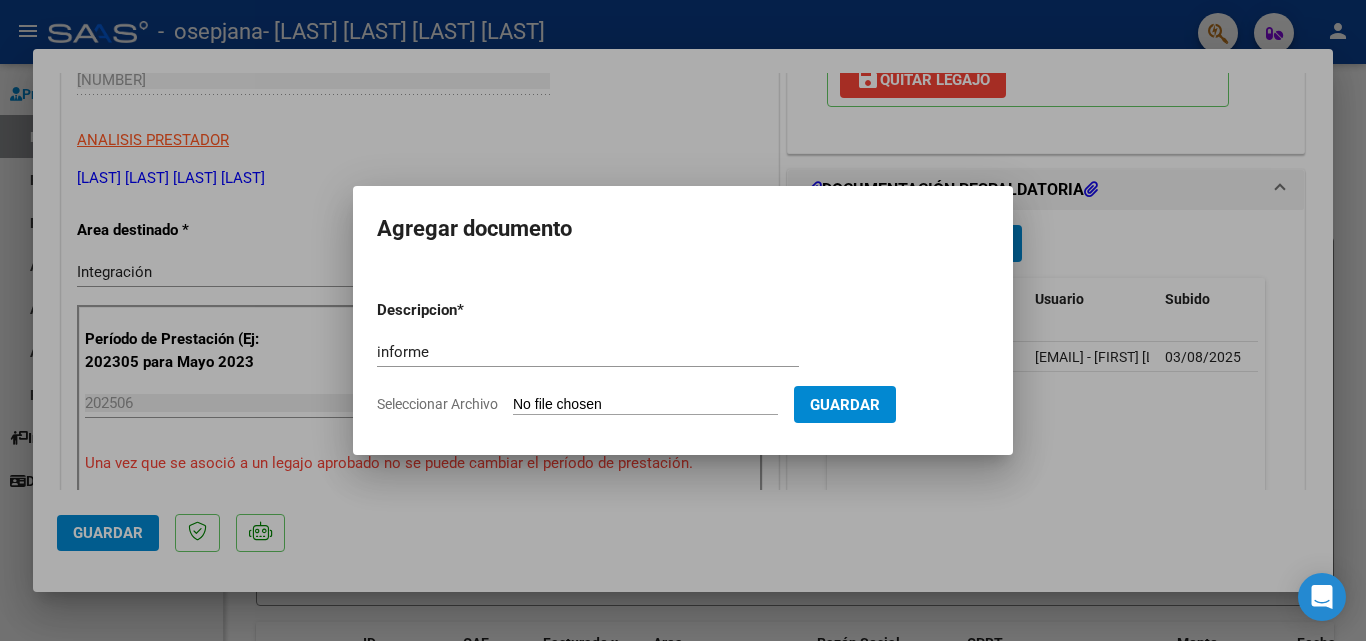type on "C:\fakepath\[LAST] [LAST] psicopedagogia JUNIO 2025.docx" 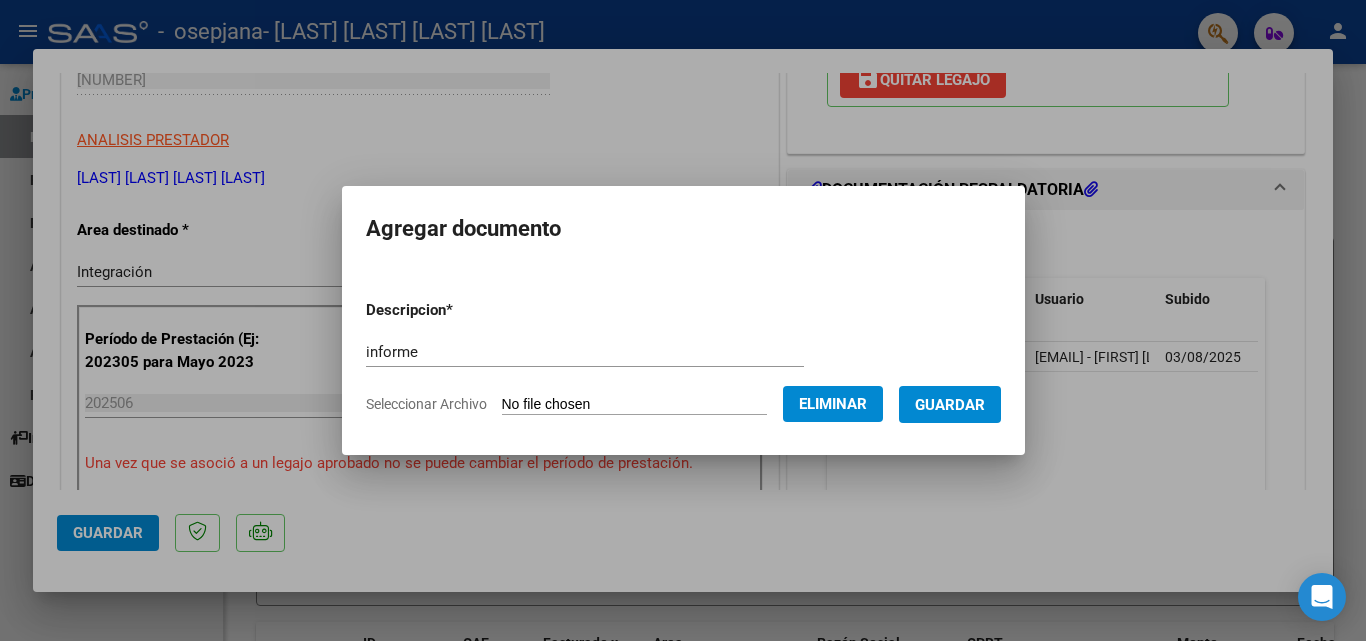 click on "Guardar" at bounding box center (950, 404) 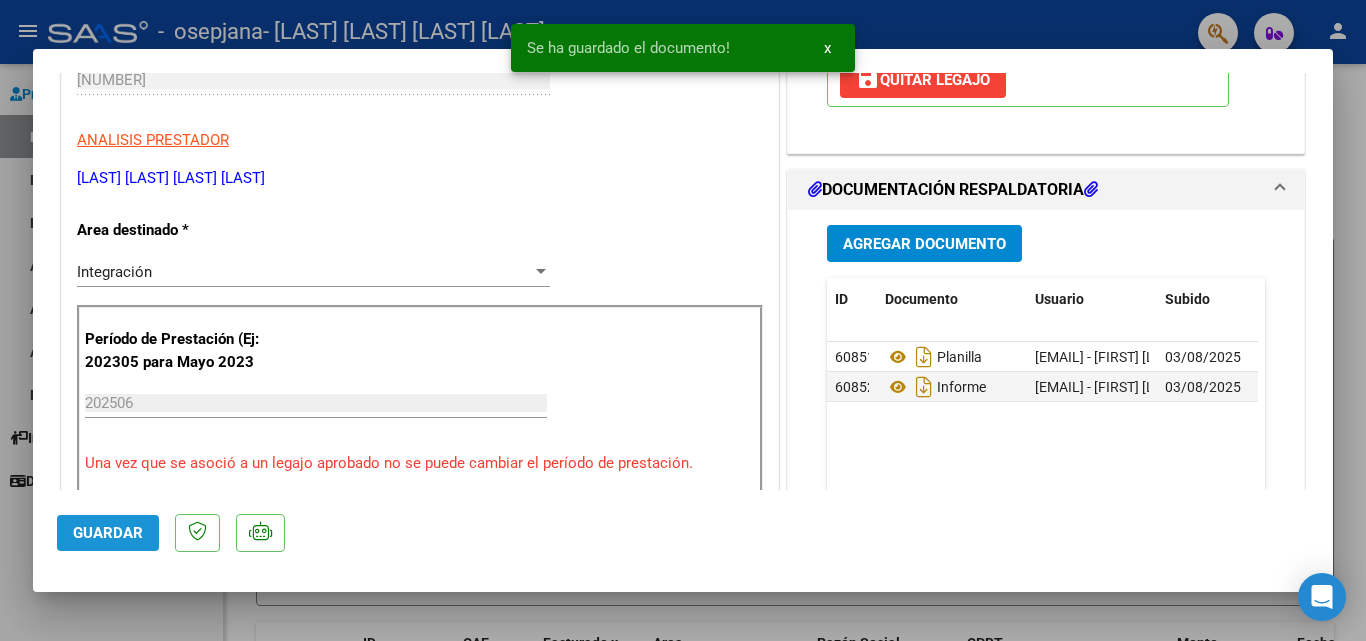 click on "Guardar" 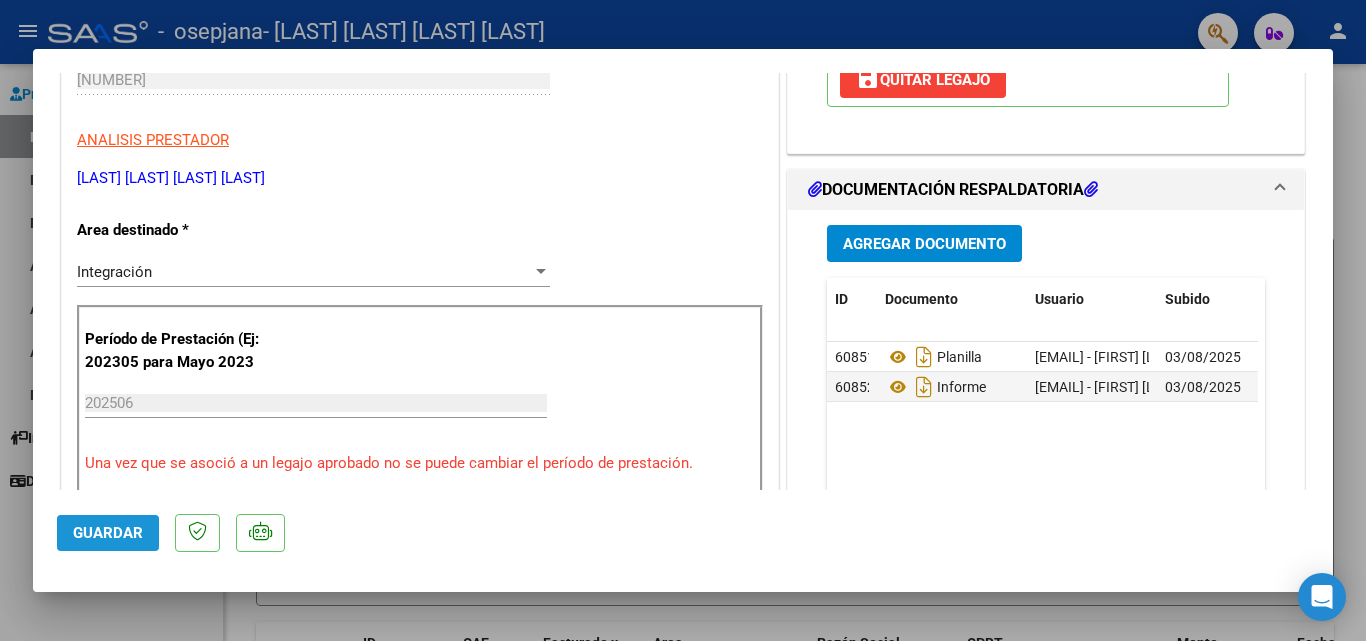 click on "Guardar" 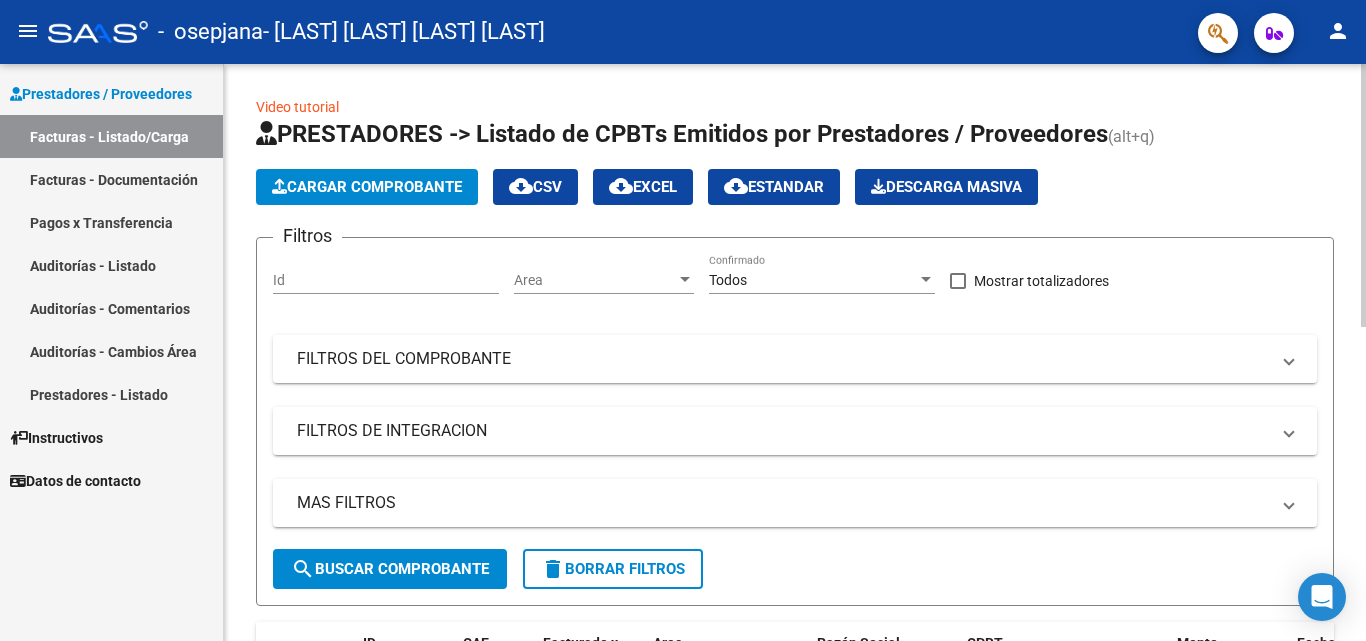 click on "Cargar Comprobante" 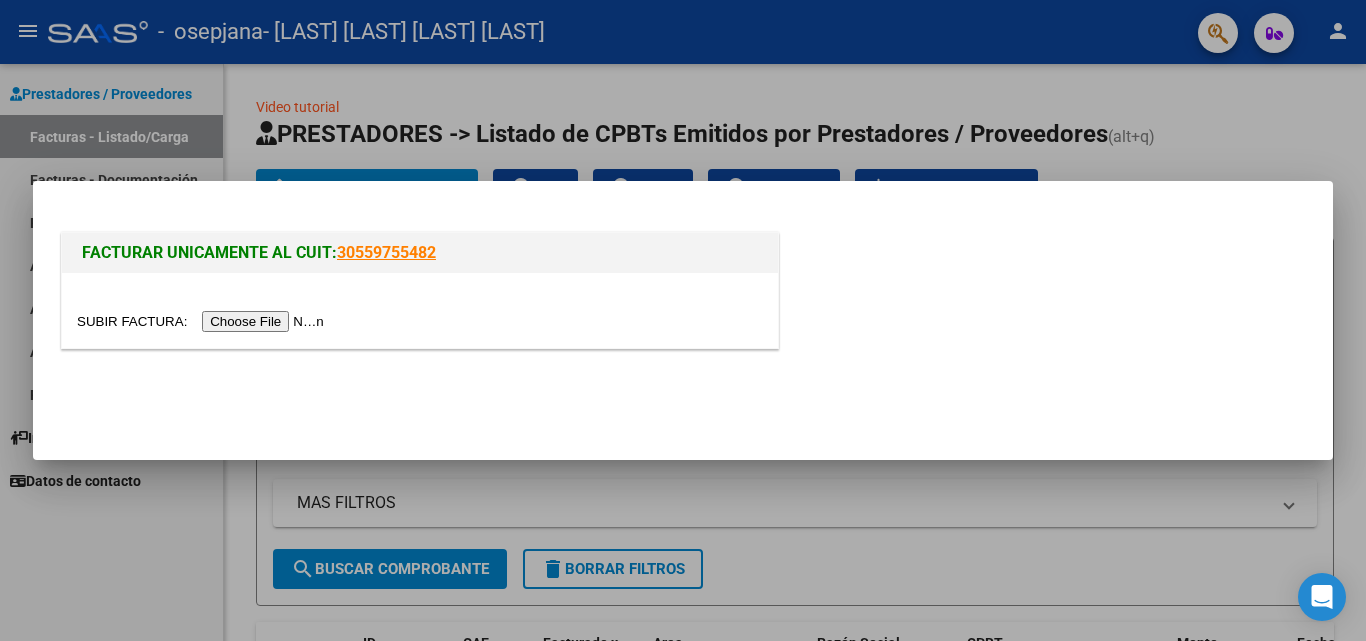 click at bounding box center (203, 321) 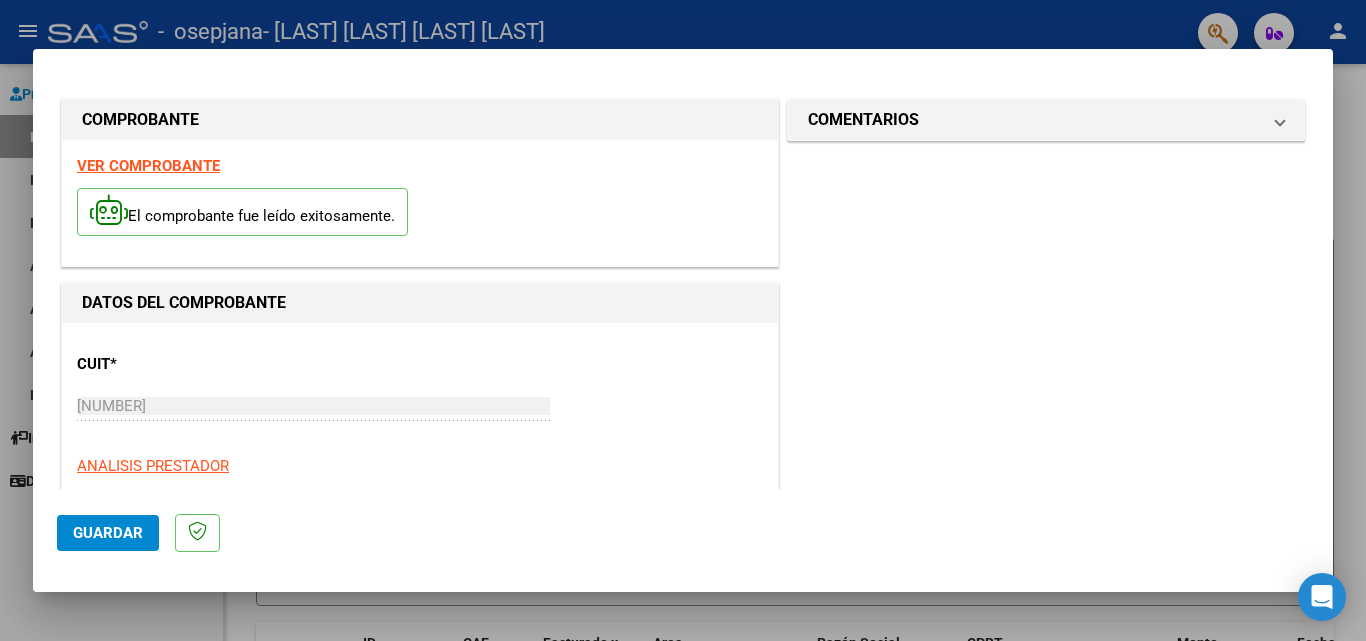 click on "COMENTARIOS Comentarios del Prestador / Gerenciador:" at bounding box center (1046, 945) 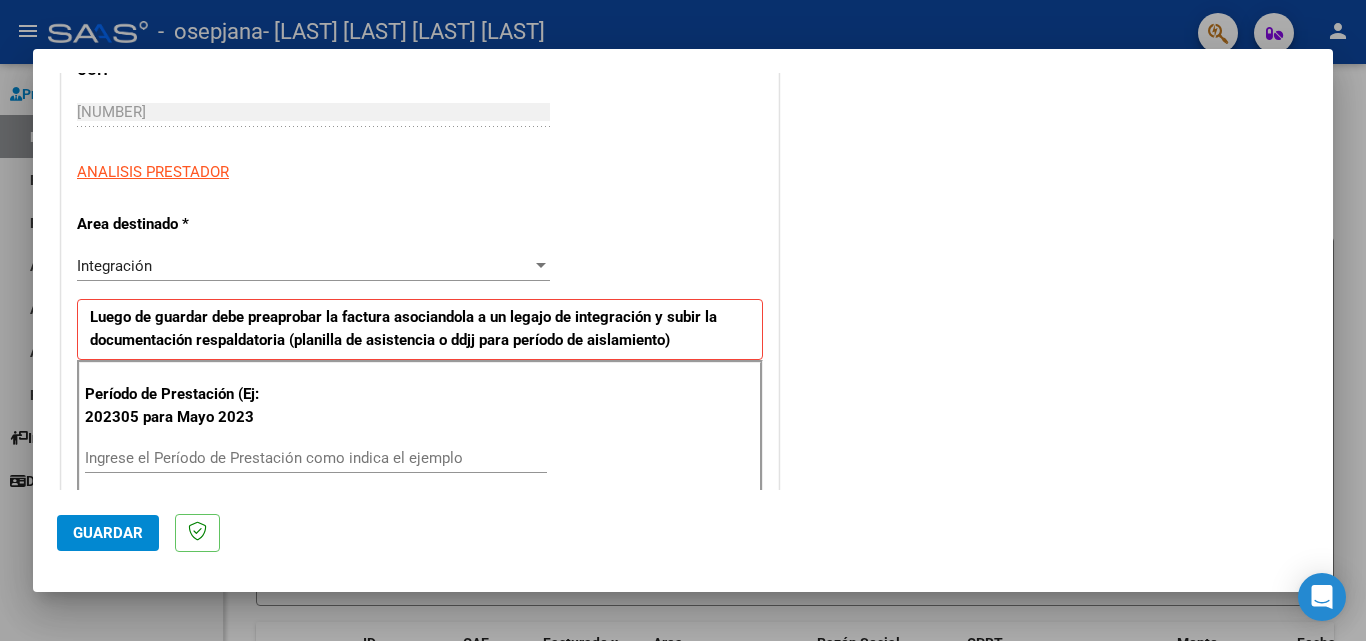 scroll, scrollTop: 321, scrollLeft: 0, axis: vertical 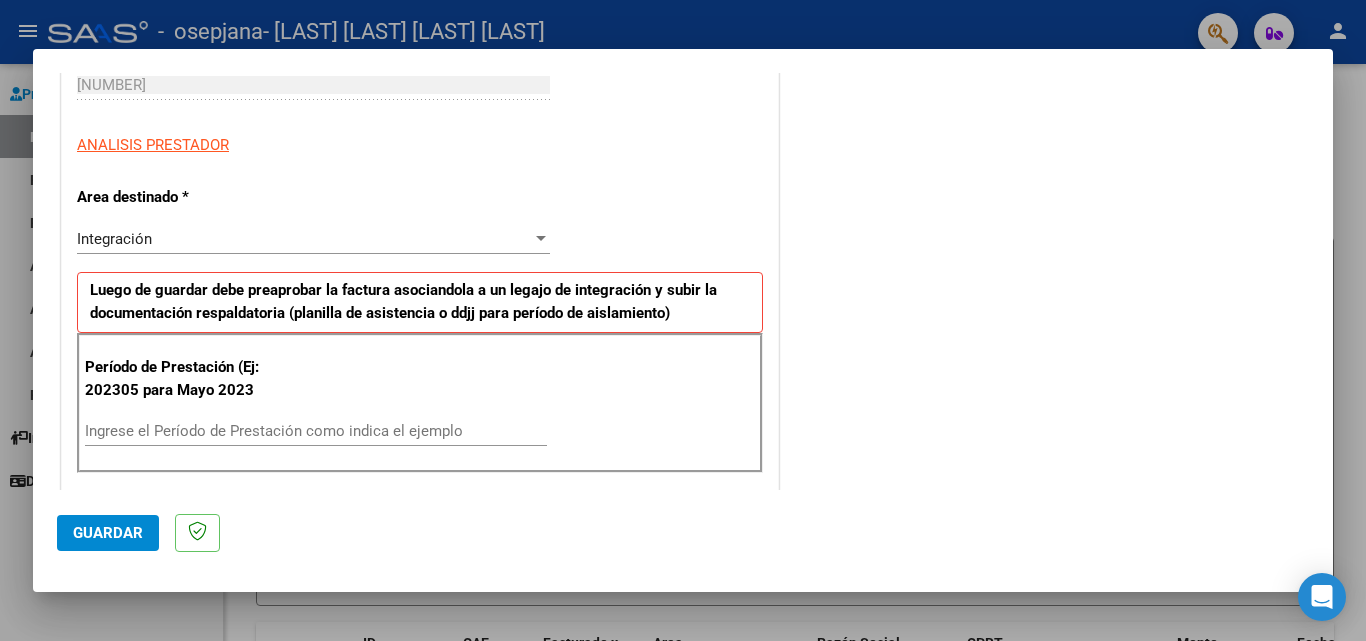 click on "Ingrese el Período de Prestación como indica el ejemplo" at bounding box center (316, 431) 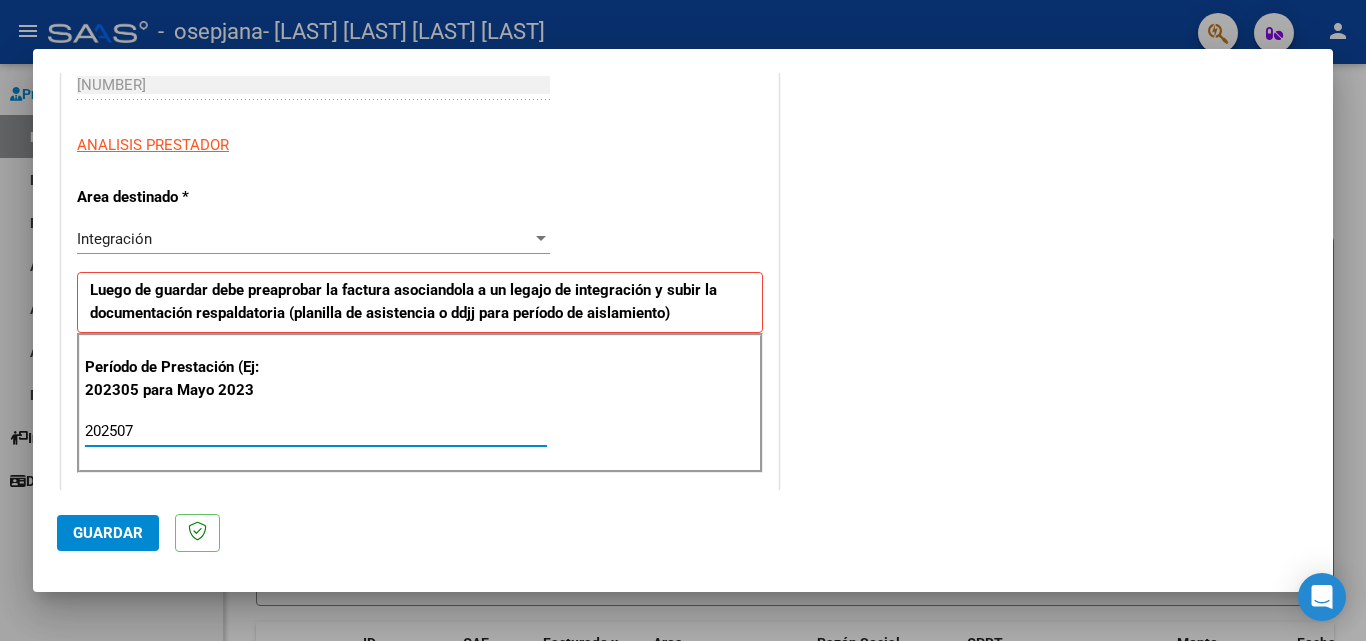 type on "202507" 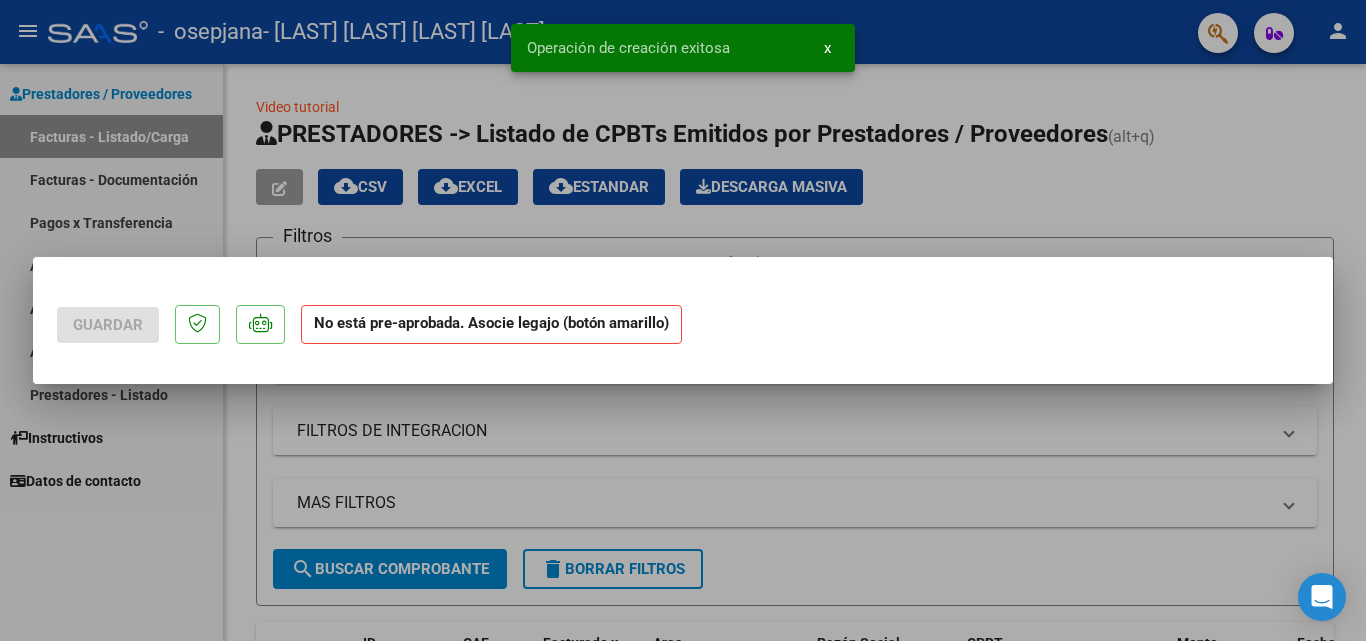 scroll, scrollTop: 0, scrollLeft: 0, axis: both 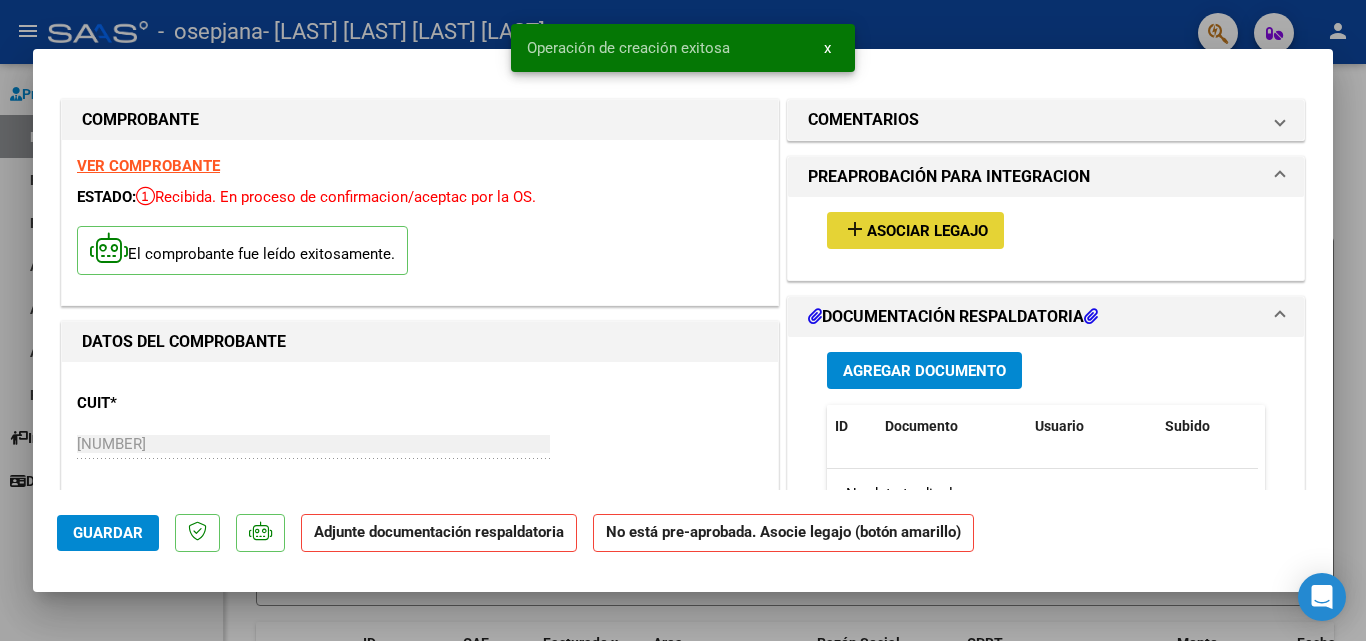 click on "Asociar Legajo" at bounding box center (927, 231) 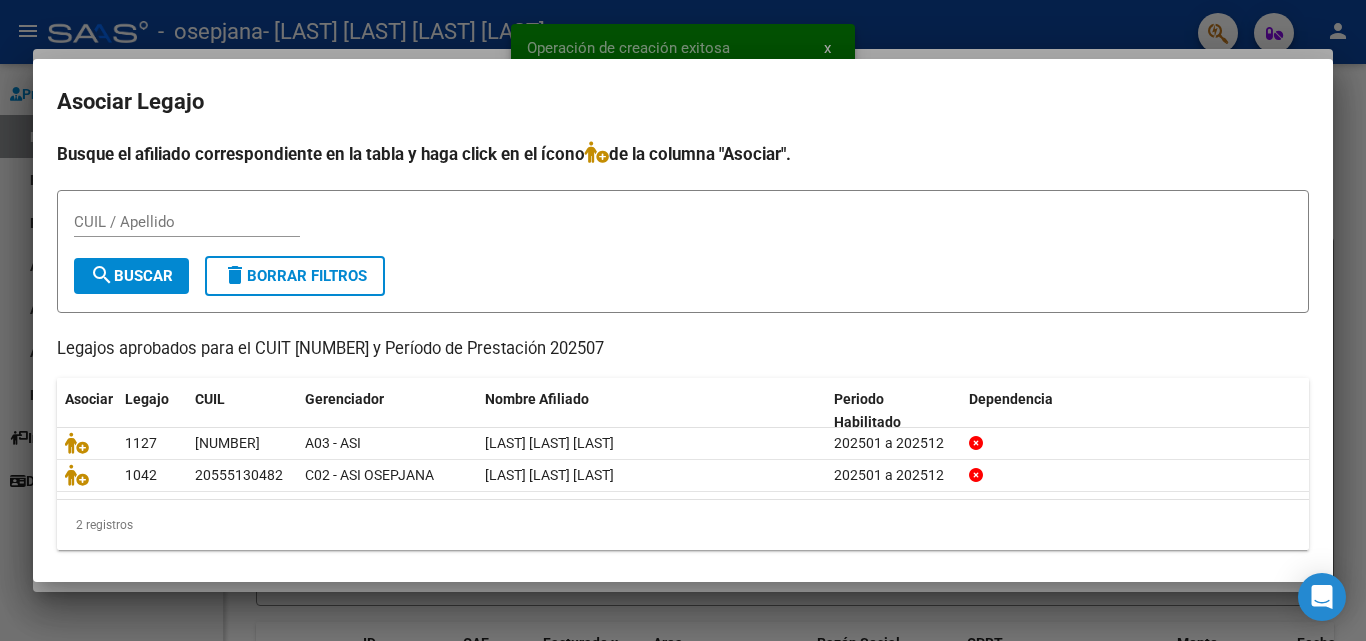 drag, startPoint x: 871, startPoint y: 230, endPoint x: 208, endPoint y: 276, distance: 664.5939 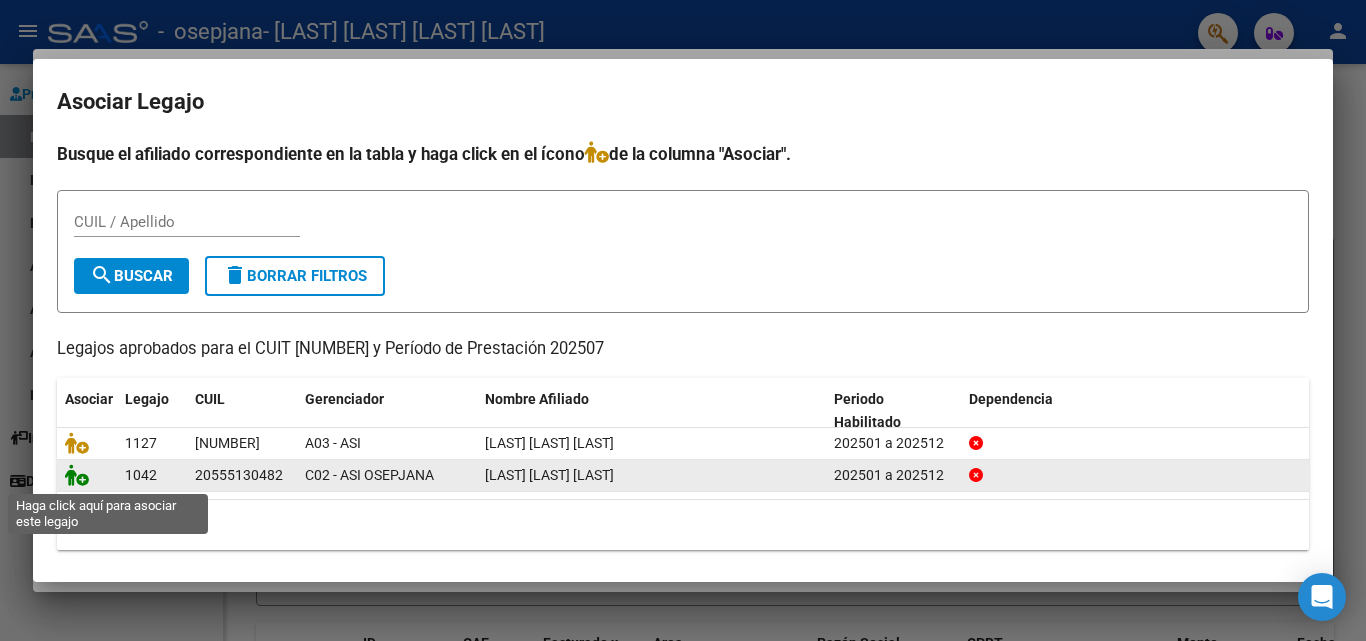 click 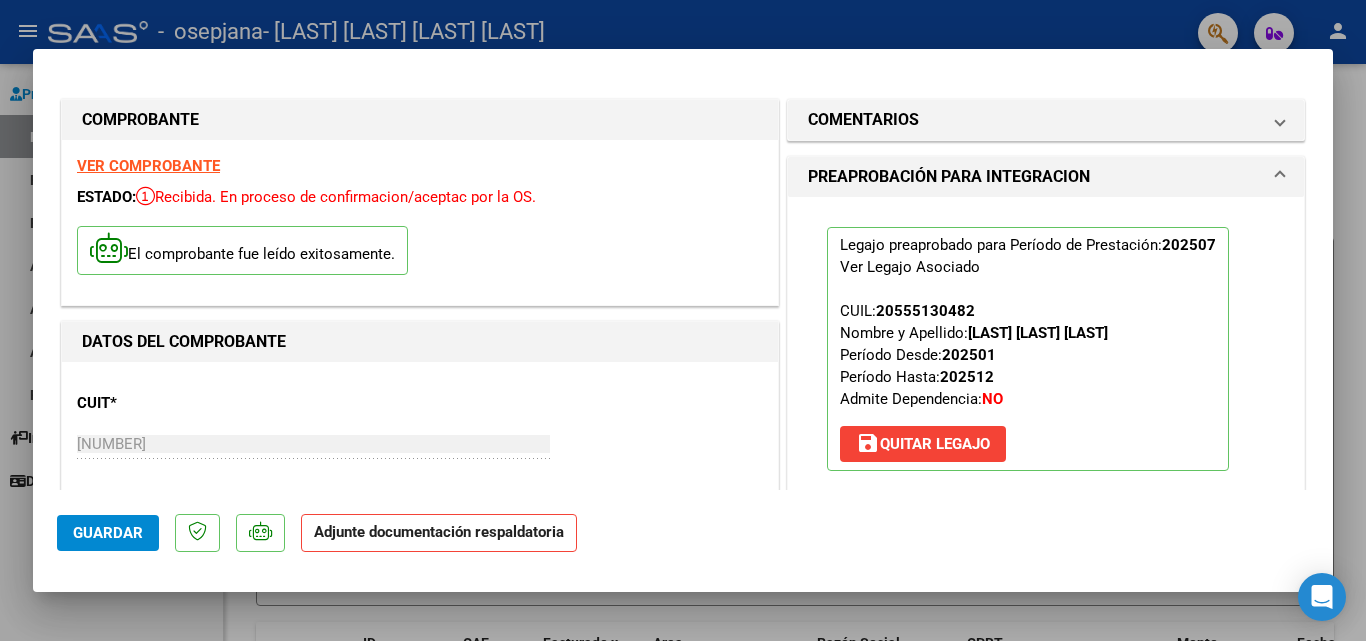 scroll, scrollTop: 364, scrollLeft: 0, axis: vertical 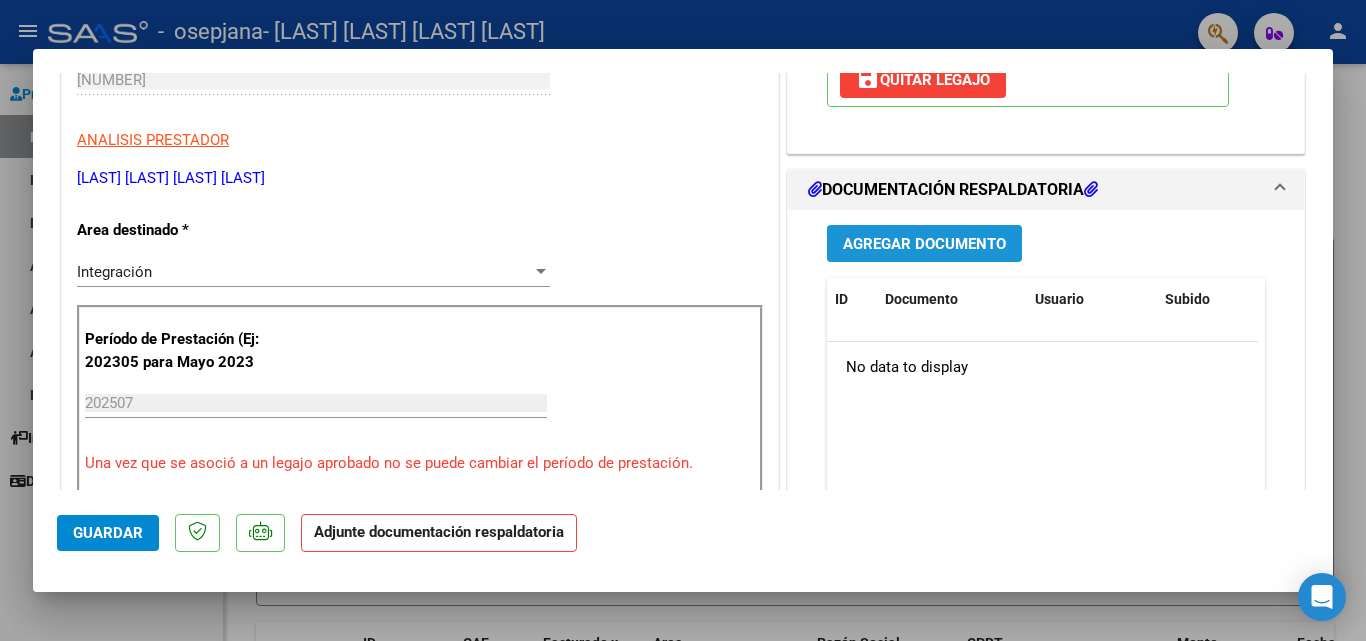 click on "Agregar Documento" at bounding box center [924, 244] 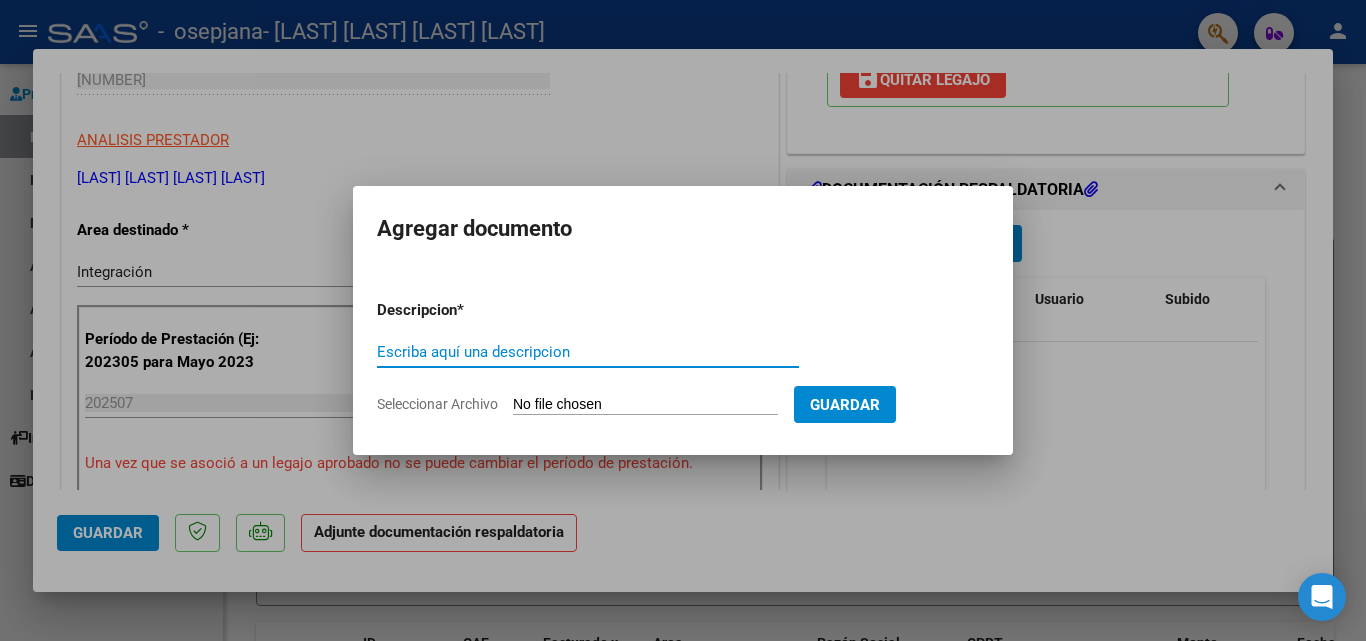click on "Escriba aquí una descripcion" at bounding box center (588, 352) 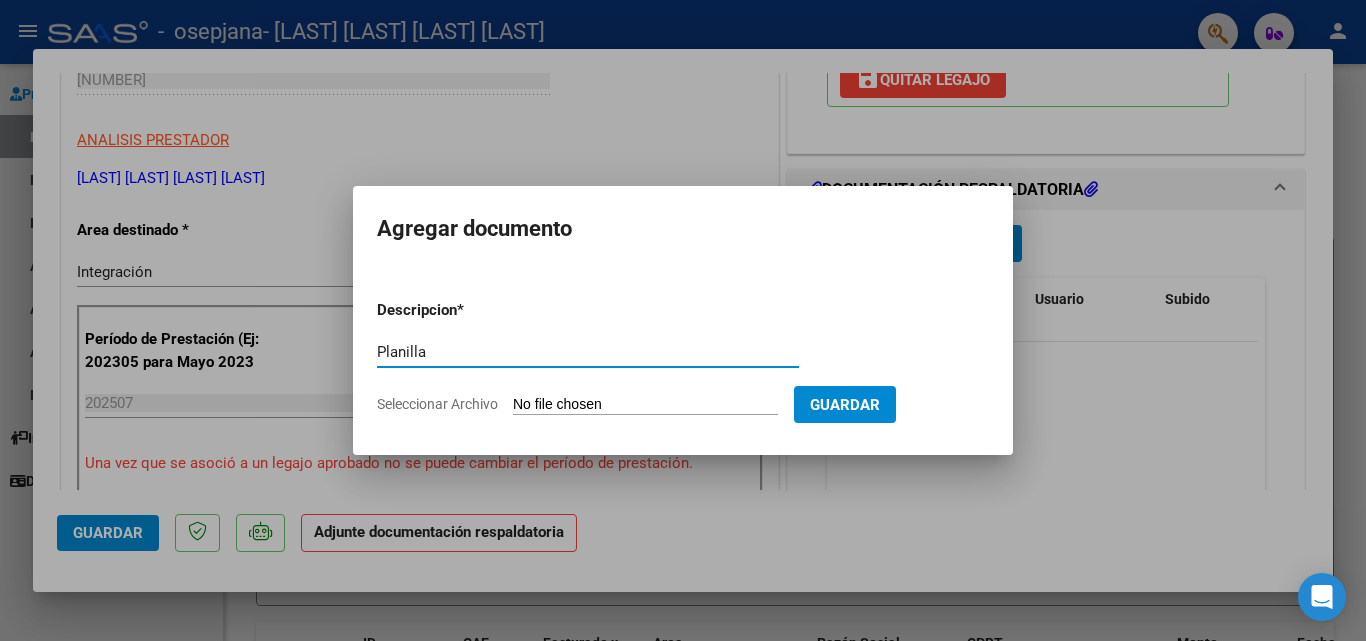 type on "Planilla" 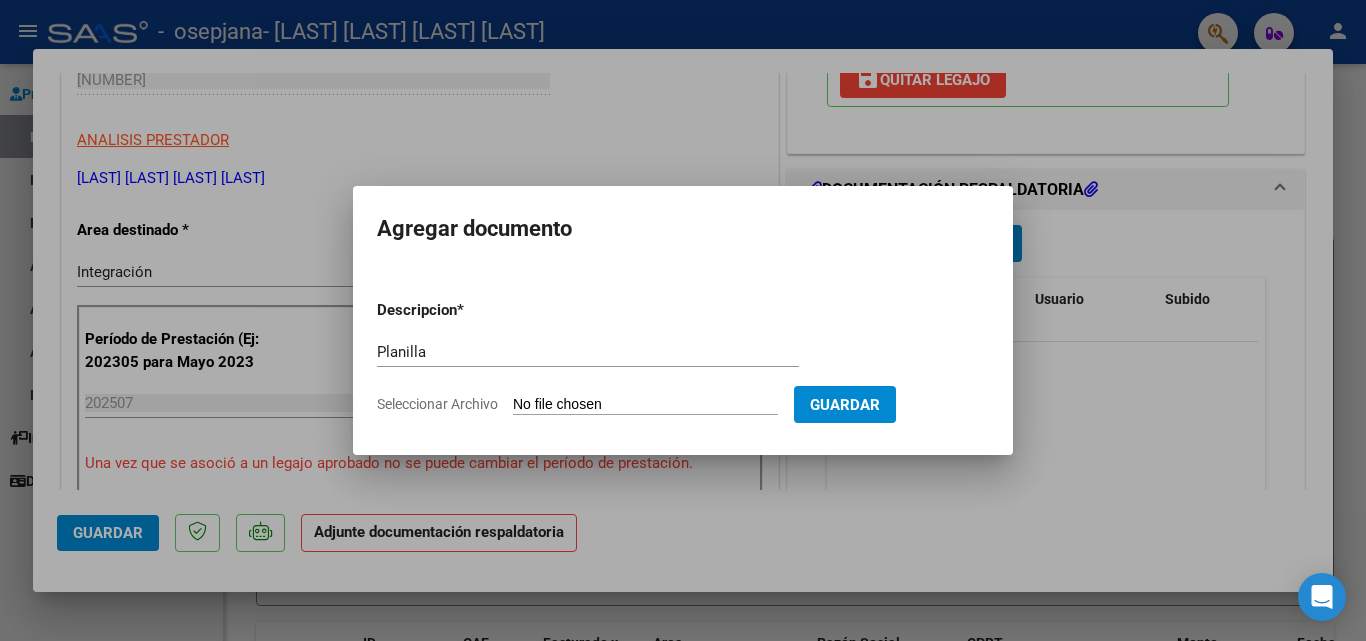 type on "C:\fakepath\[LAST] [LAST] [DATE].pdf" 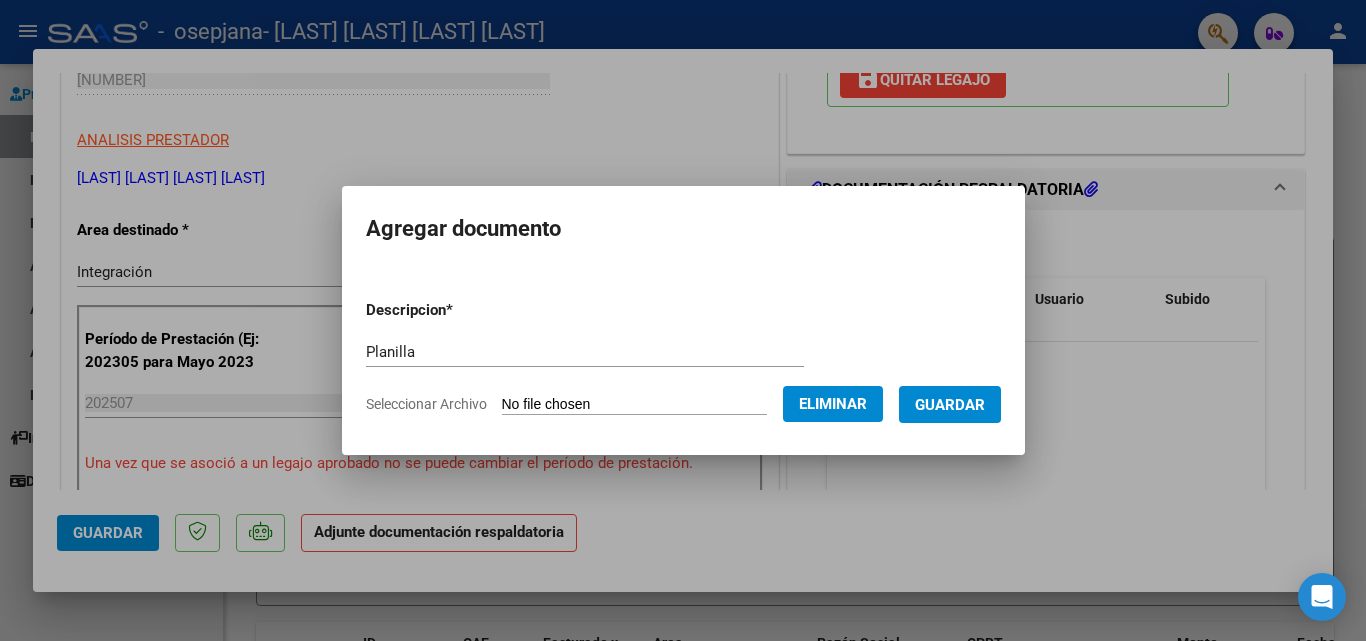 click on "Guardar" at bounding box center (950, 405) 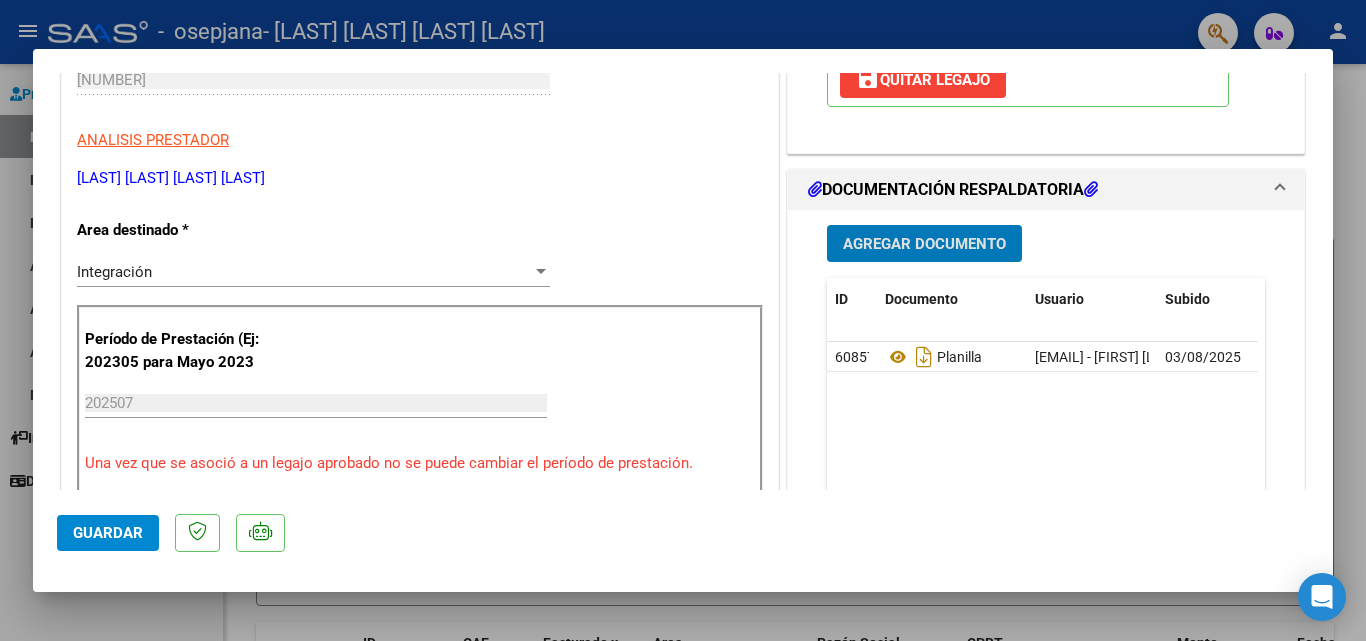 click on "Guardar" 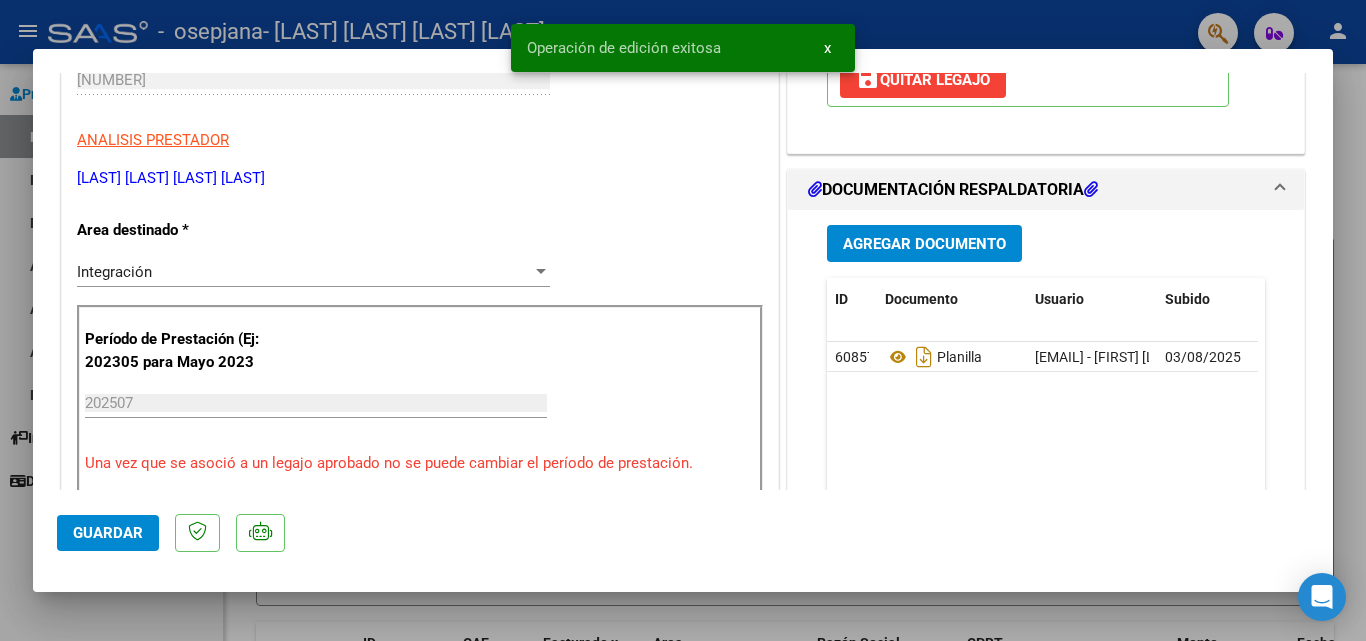 click at bounding box center [683, 320] 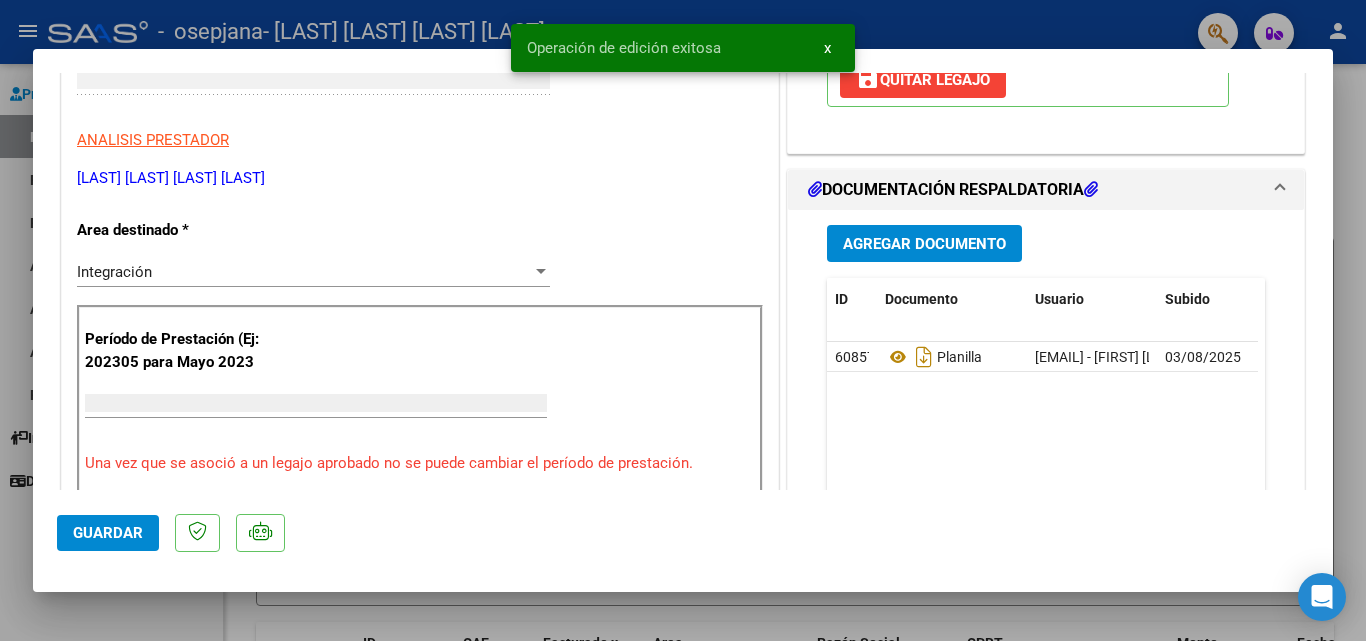 type 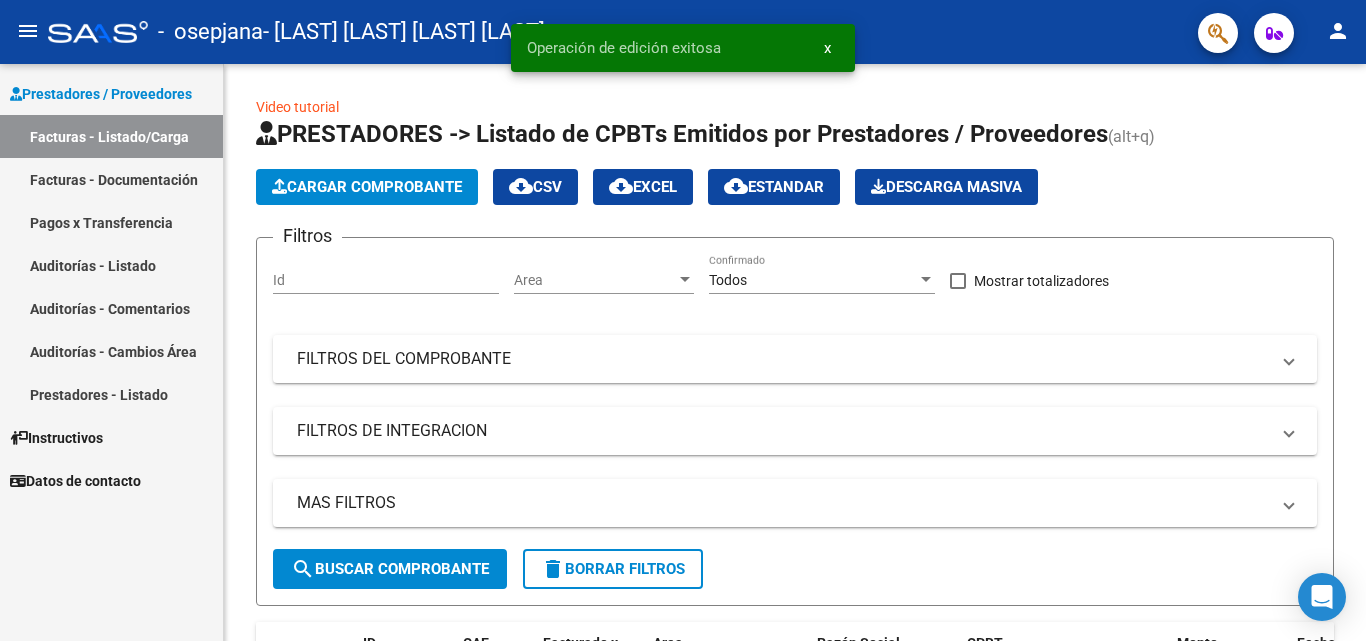 click on "Facturas - Documentación" at bounding box center (111, 179) 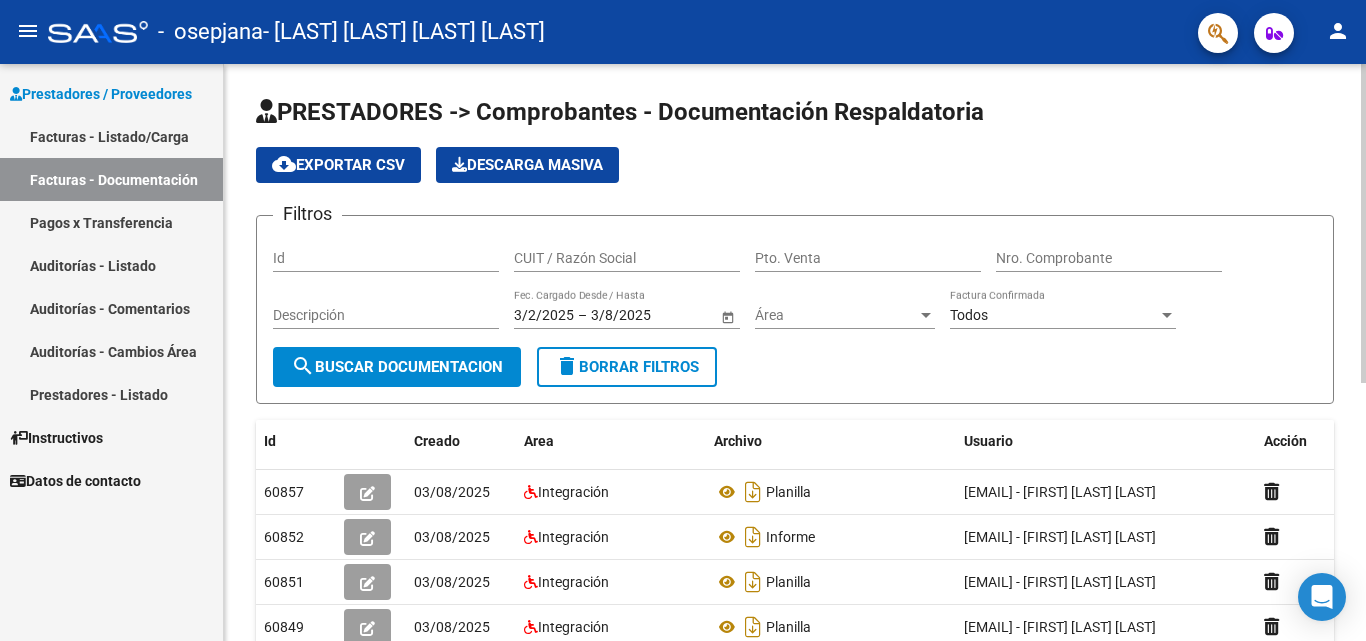 click on "PRESTADORES -> Comprobantes - Documentación Respaldatoria cloud_download Exportar CSV Descarga Masiva
Filtros Id CUIT / Razón Social Pto. Venta Nro. Comprobante Descripción 3/2/2025 3/2/2025 – 3/8/2025 3/8/2025 Fec. Cargado Desde / Hasta Área Área Todos Factura Confirmada search Buscar Documentacion delete Borrar Filtros" 